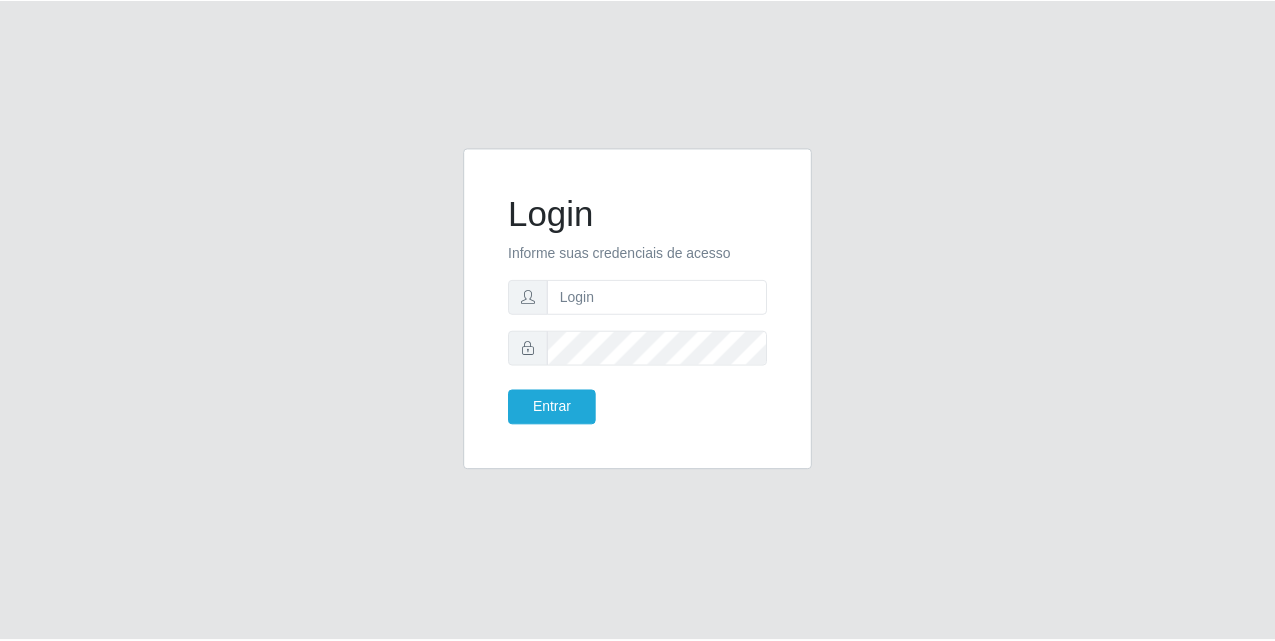 scroll, scrollTop: 0, scrollLeft: 0, axis: both 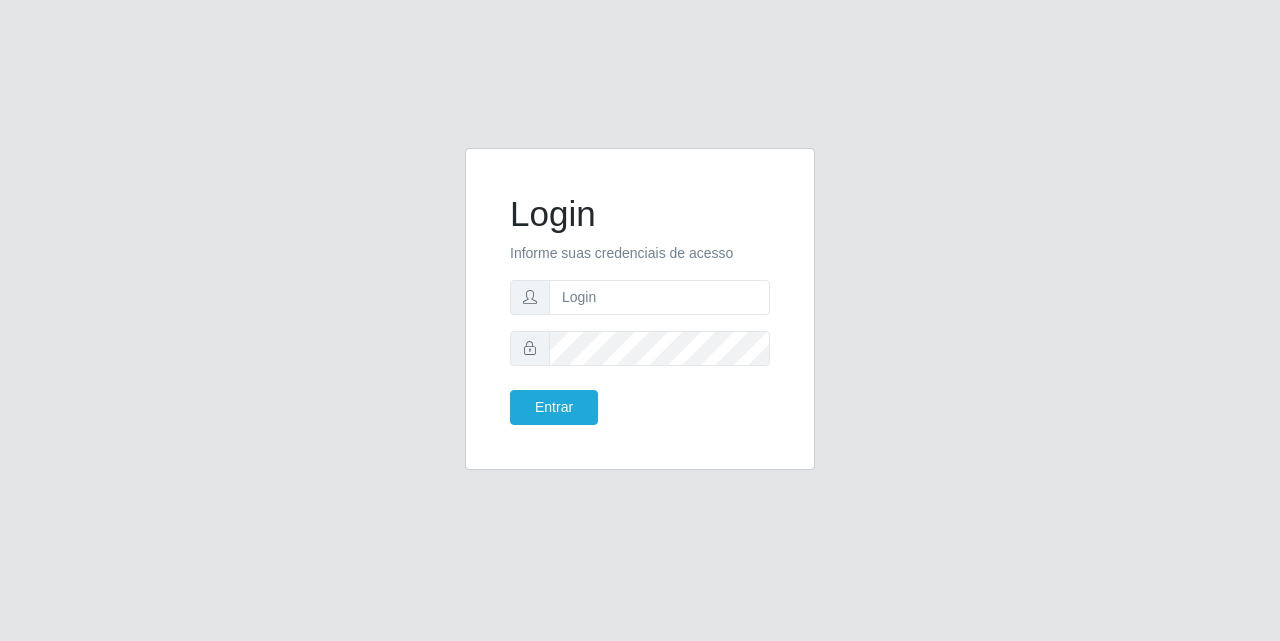 click on "Login Informe suas credenciais de acesso Entrar" at bounding box center (640, 309) 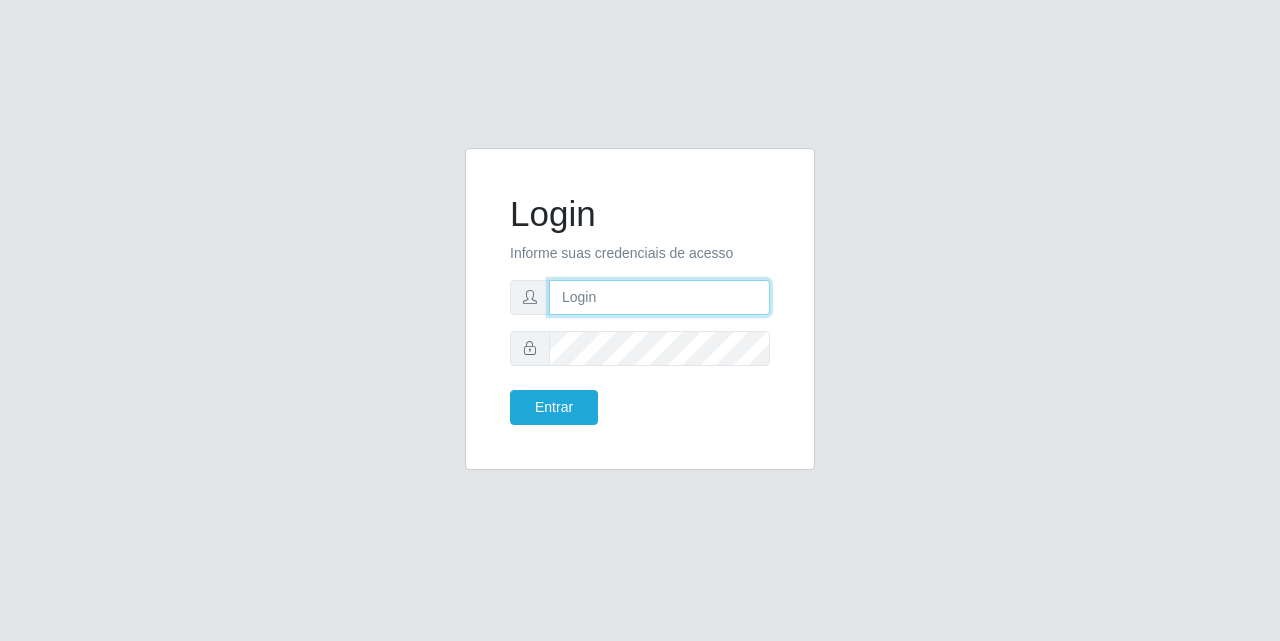 click at bounding box center (659, 297) 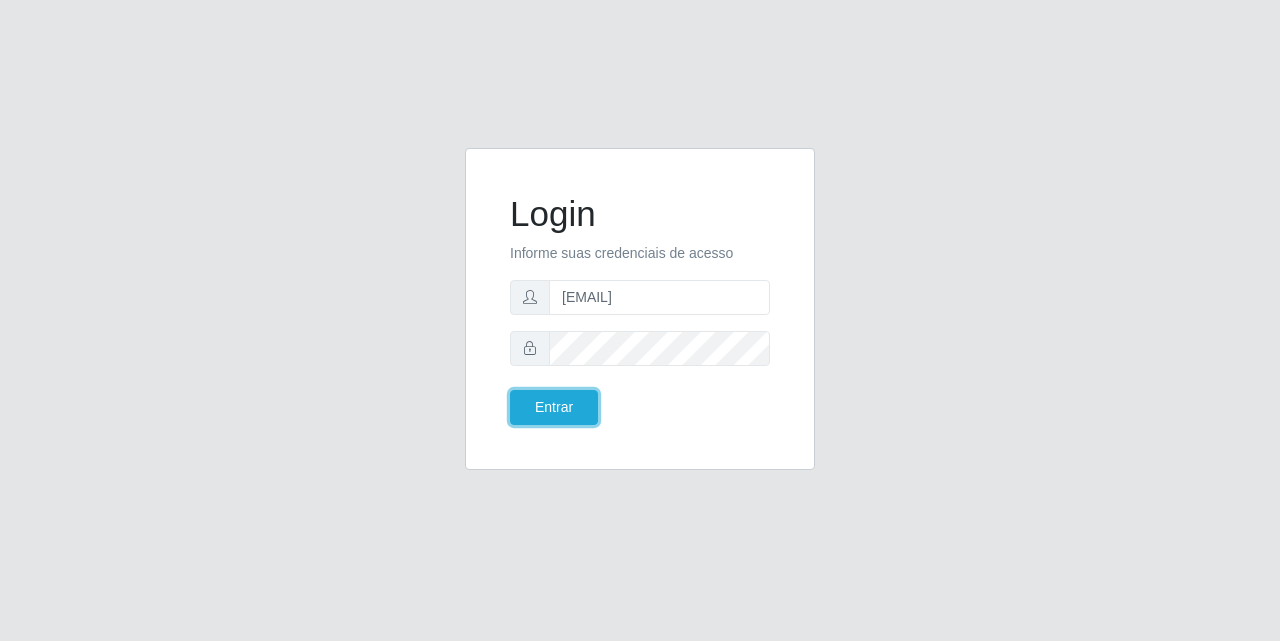 type 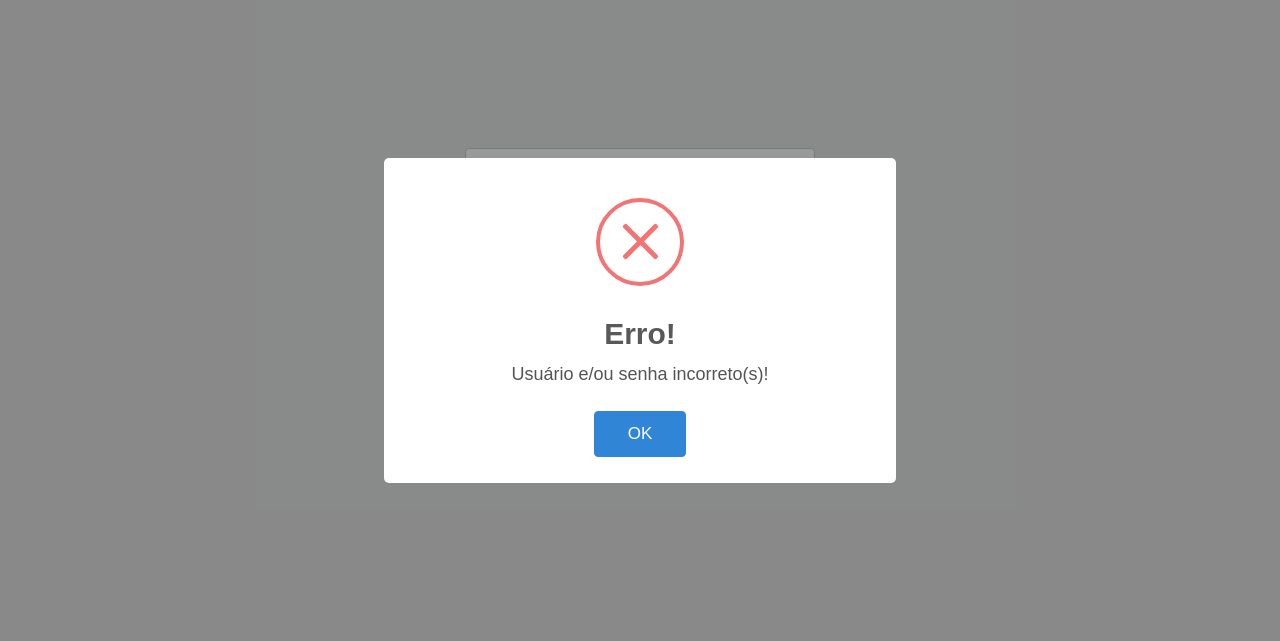 click on "Erro! × Usuário e/ou senha incorreto(s)! OK Cancel" at bounding box center (640, 320) 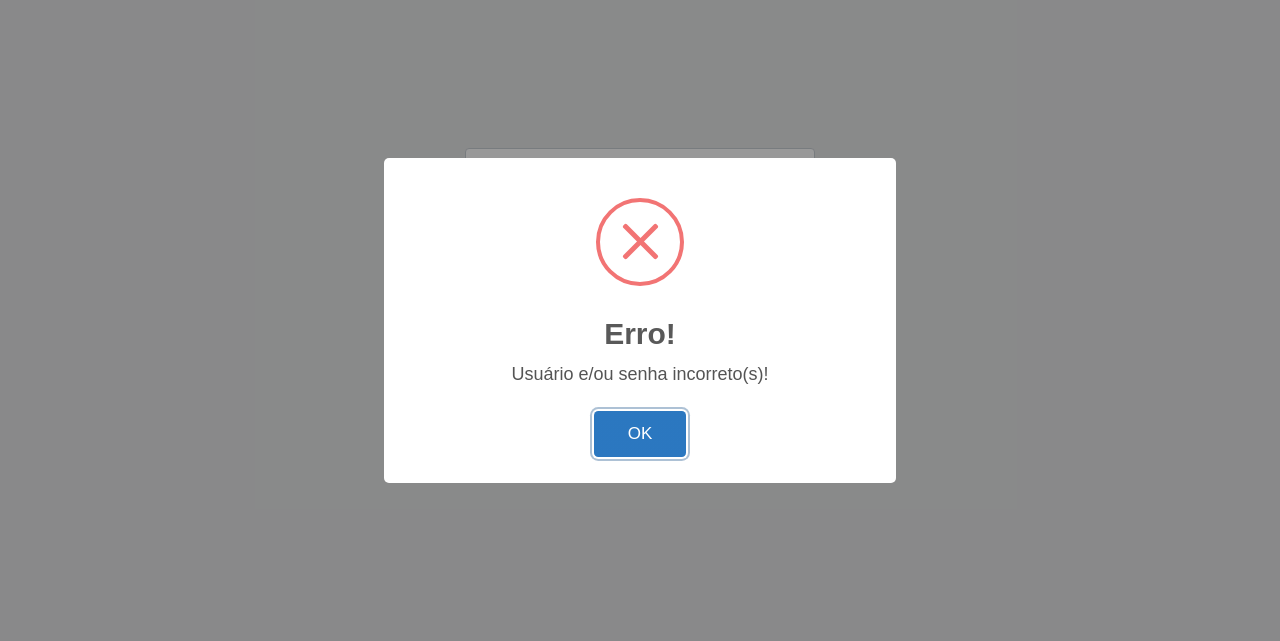 click on "OK" at bounding box center (640, 434) 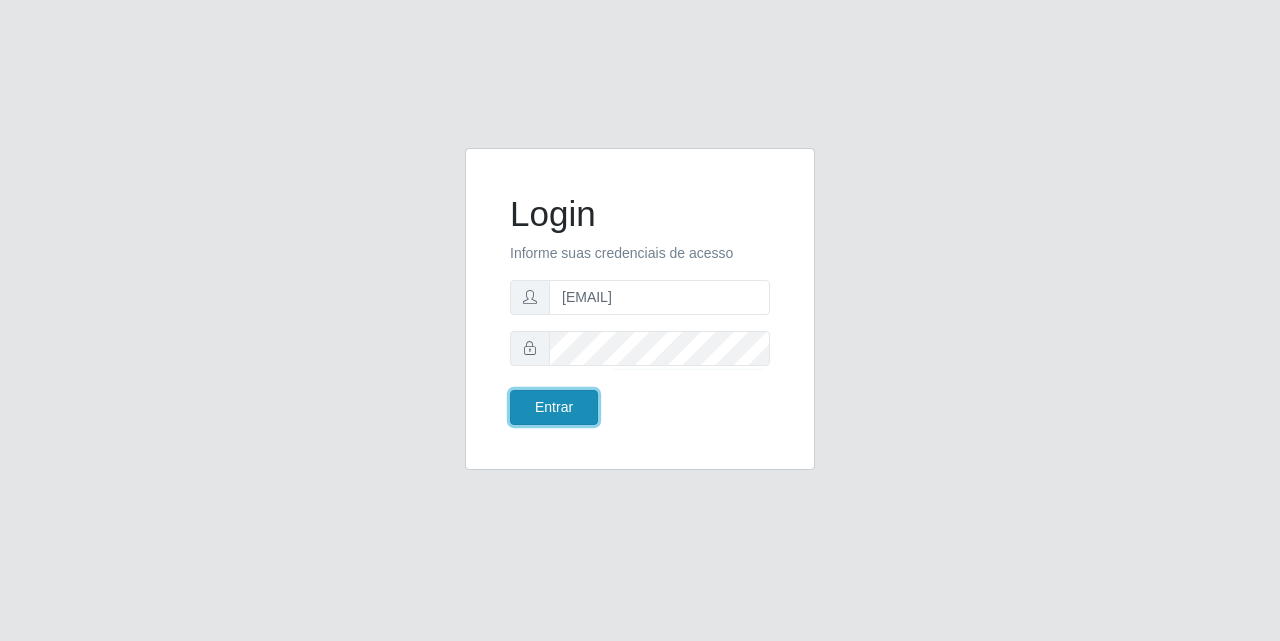 click on "Entrar" at bounding box center (554, 407) 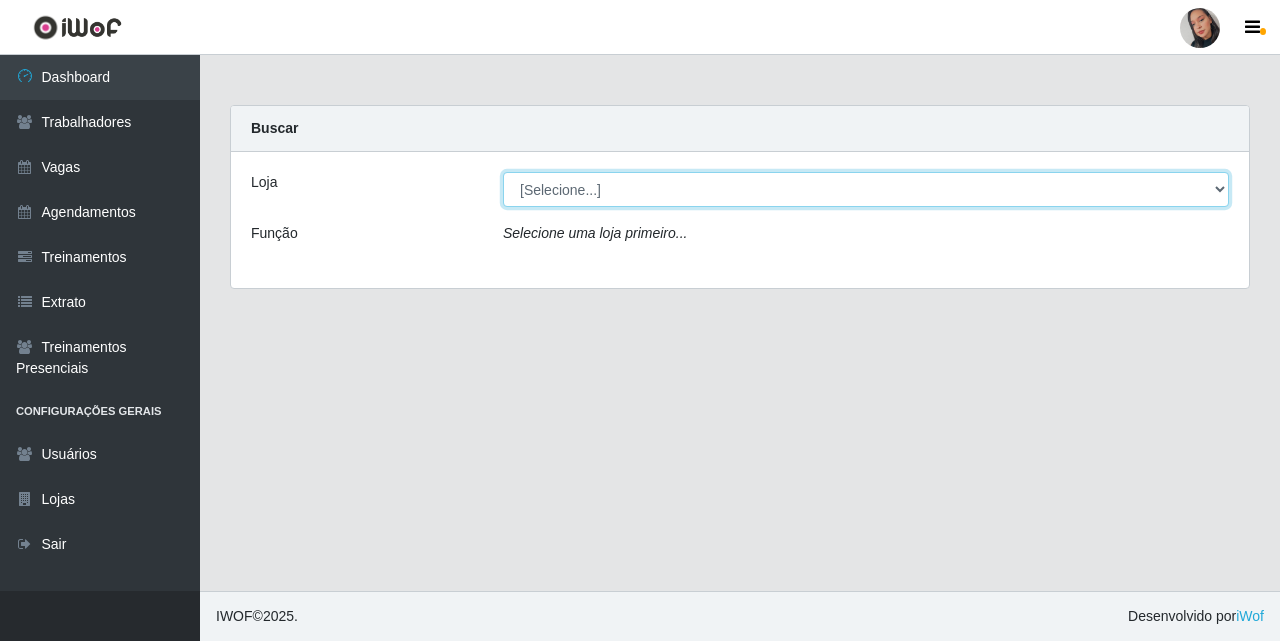 click on "[Selecione...] Supermercado São Sebastião - Unidade Camalaú" at bounding box center (866, 189) 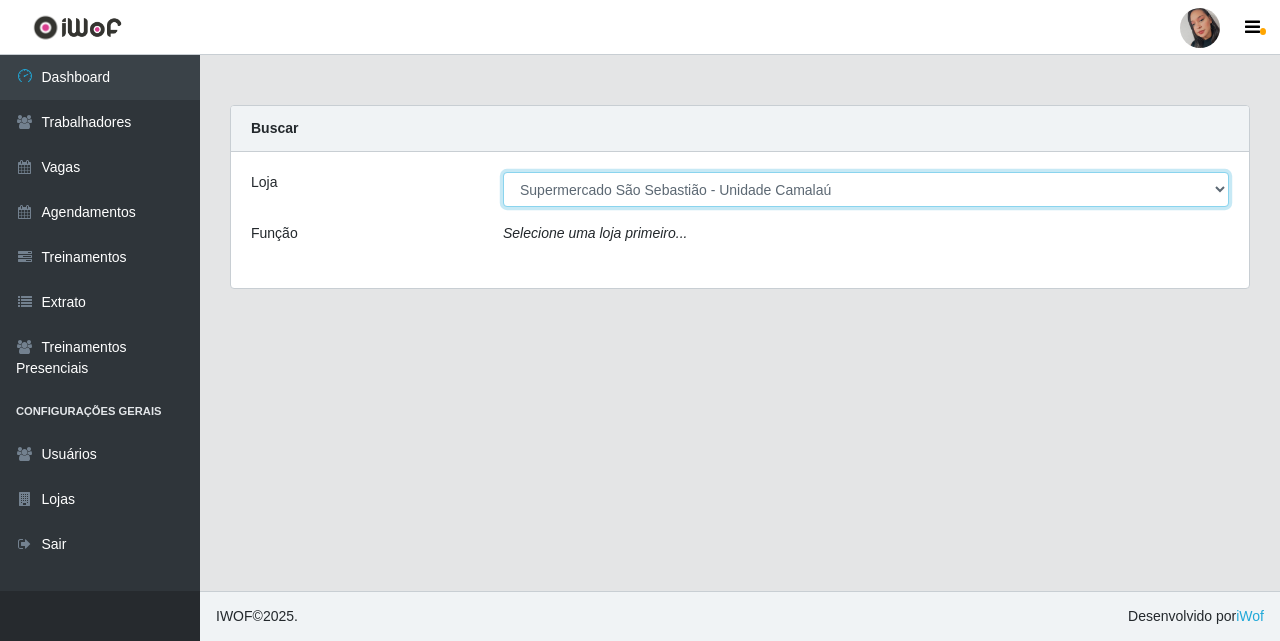 click on "[Selecione...] Supermercado São Sebastião - Unidade Camalaú" at bounding box center (866, 189) 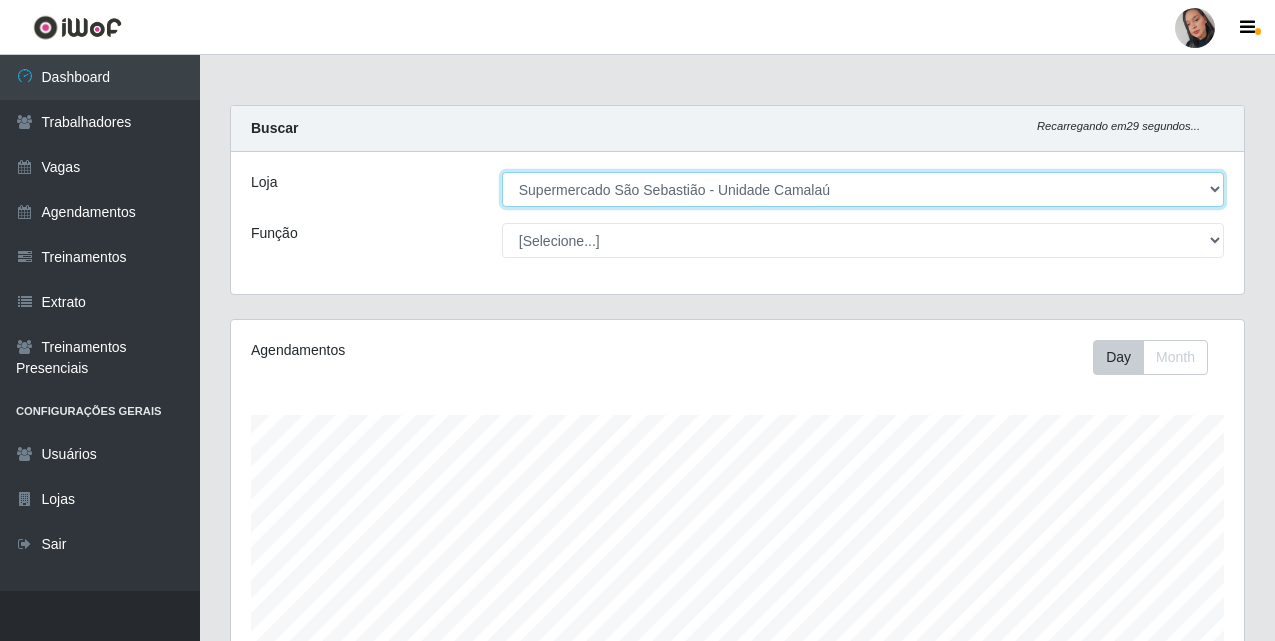 scroll, scrollTop: 999585, scrollLeft: 998987, axis: both 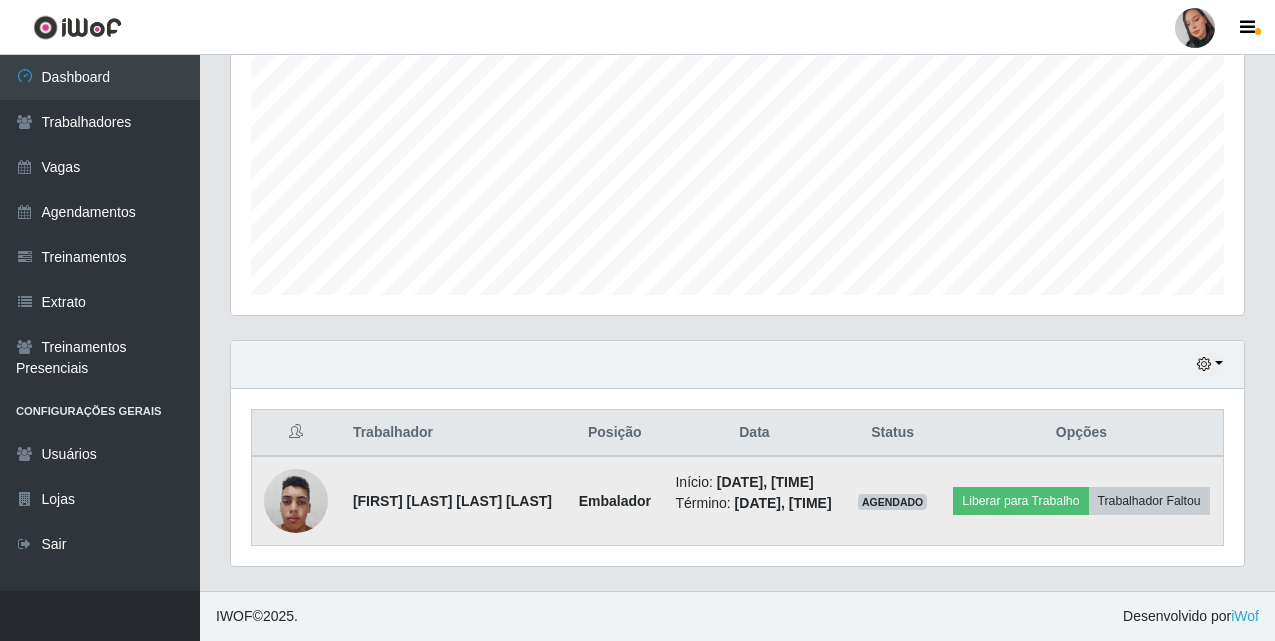 click at bounding box center [296, 501] 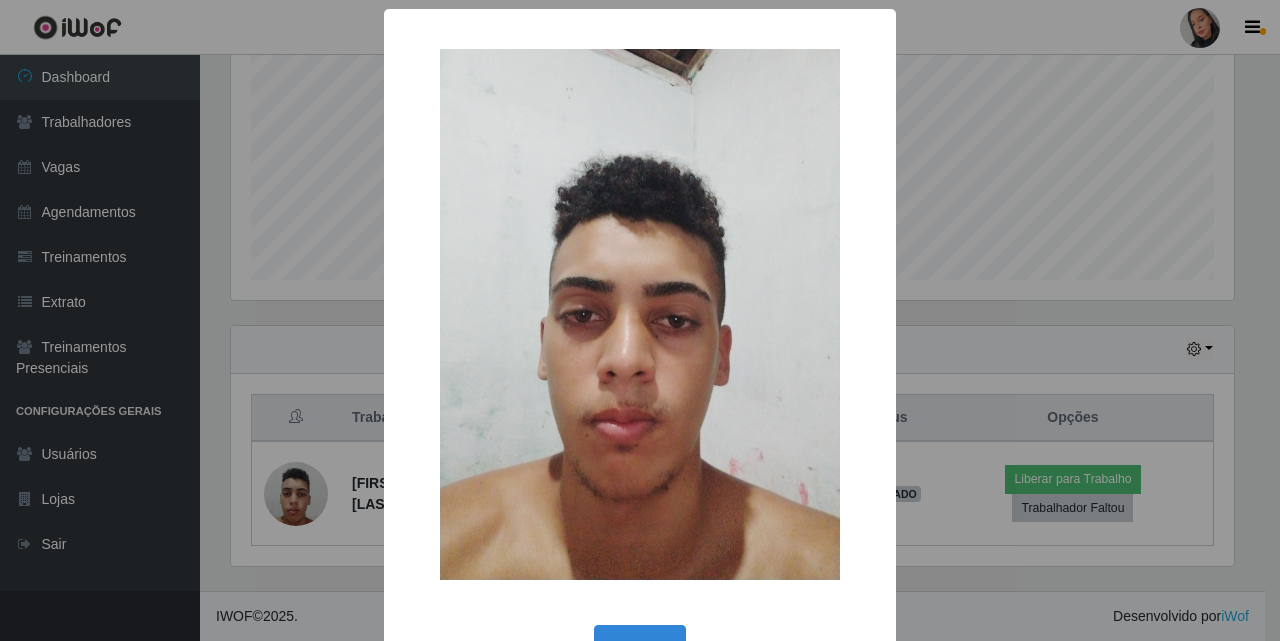click on "× OK Cancel" at bounding box center (640, 320) 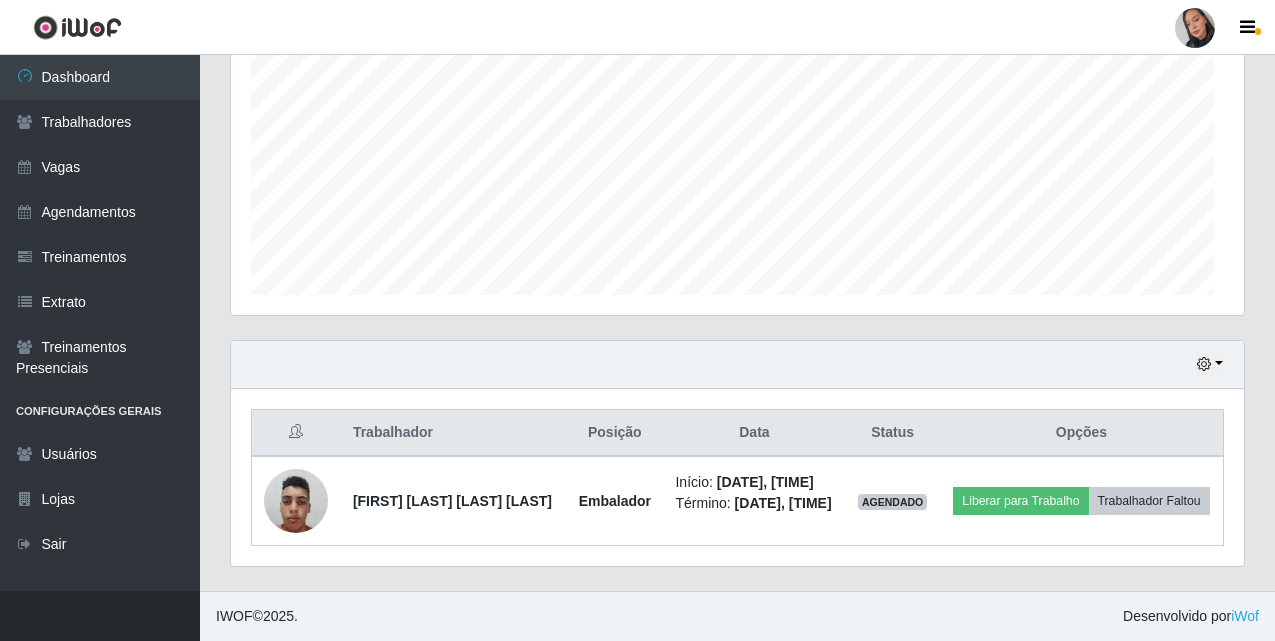 scroll, scrollTop: 999585, scrollLeft: 998987, axis: both 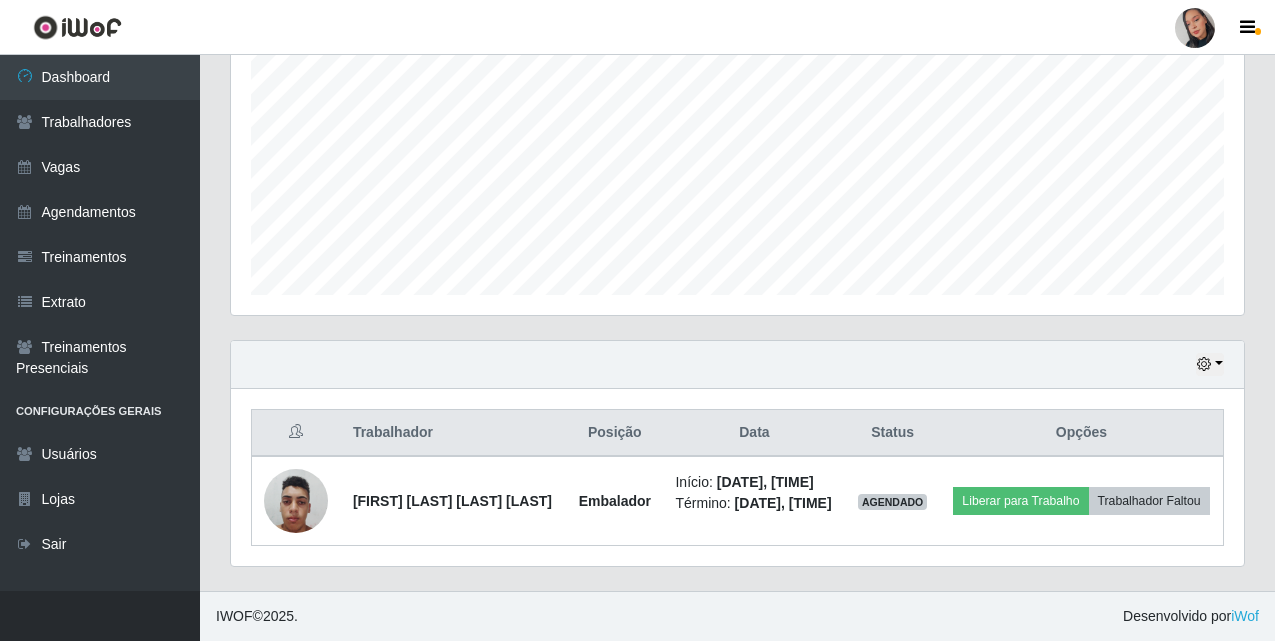 click at bounding box center (1195, 28) 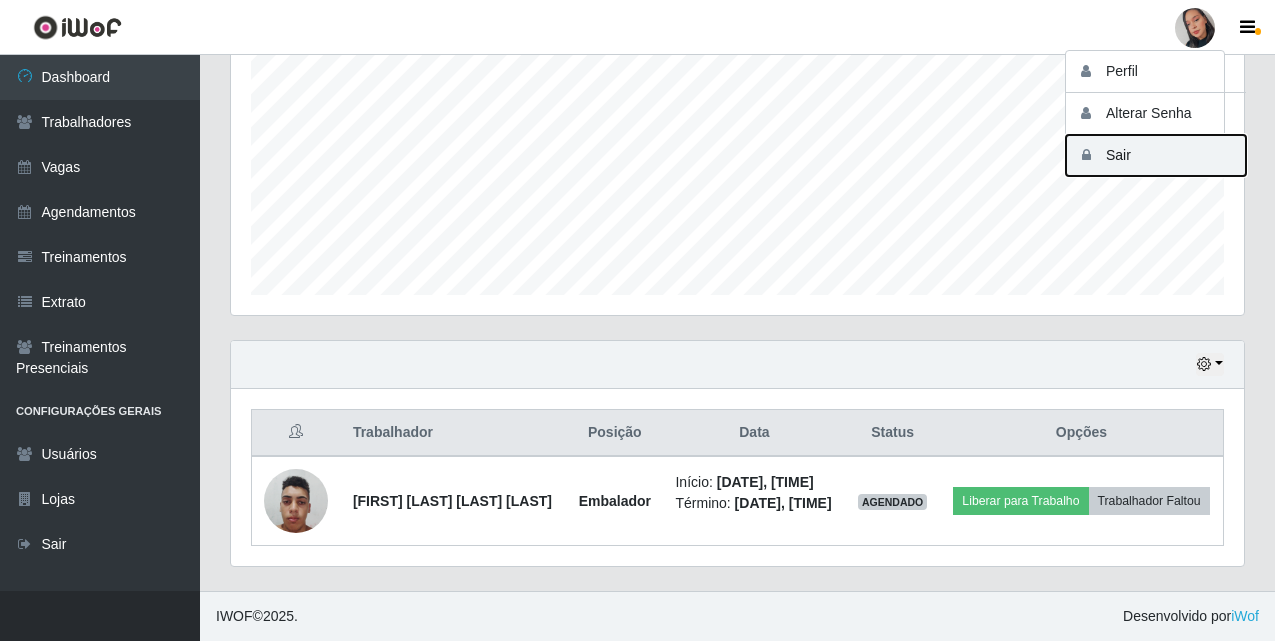 click on "Sair" at bounding box center [1156, 155] 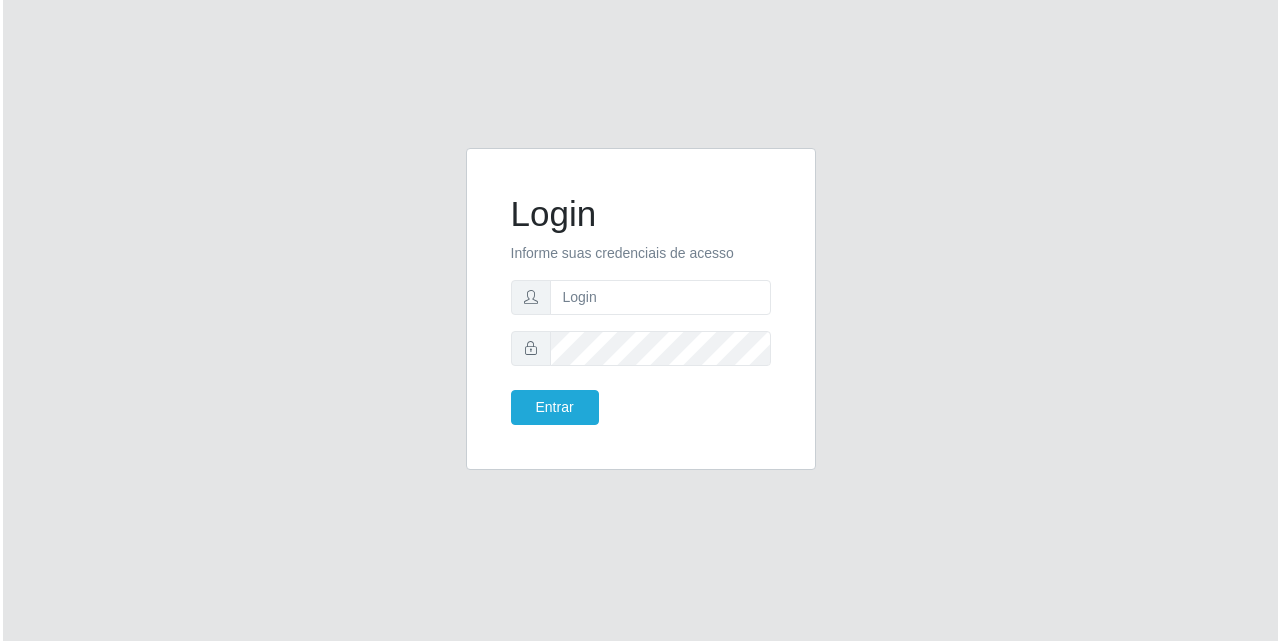 scroll, scrollTop: 0, scrollLeft: 0, axis: both 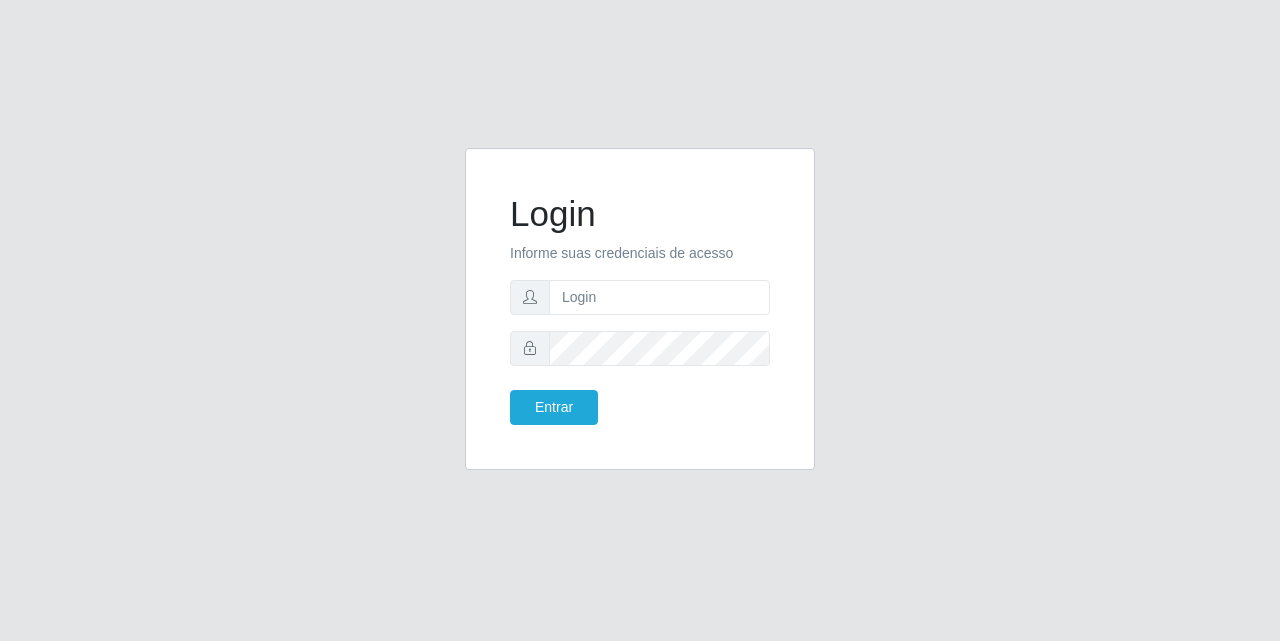 drag, startPoint x: 862, startPoint y: 11, endPoint x: 857, endPoint y: 239, distance: 228.05482 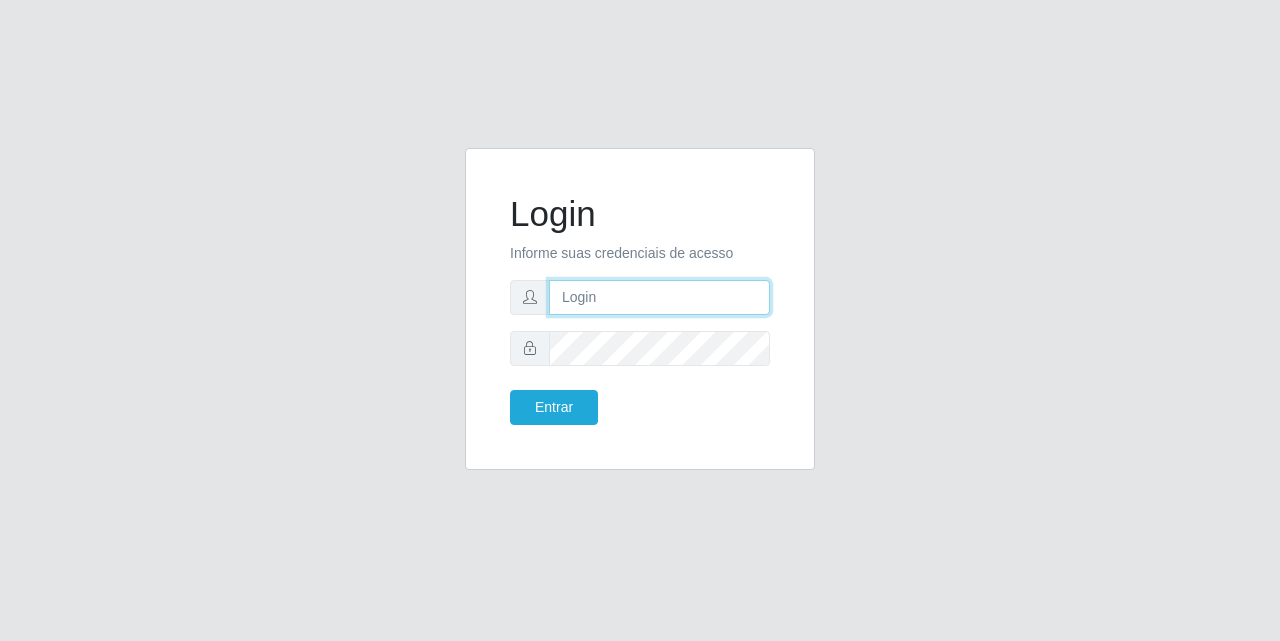 click at bounding box center (659, 297) 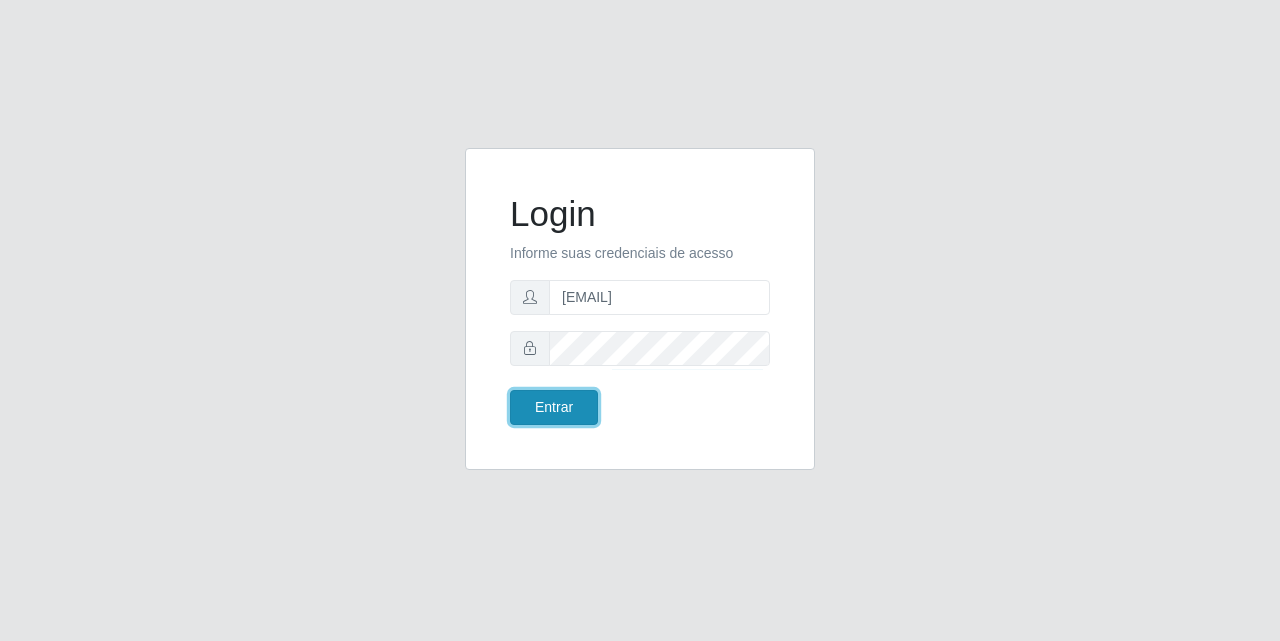 click on "Entrar" at bounding box center (554, 407) 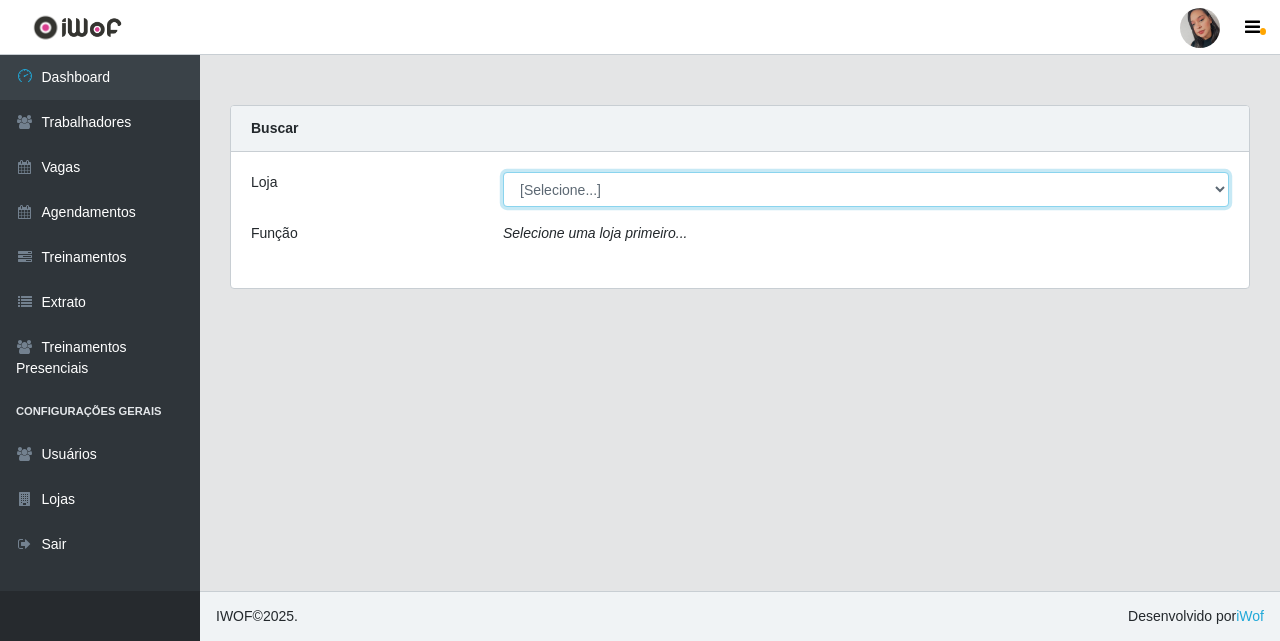 drag, startPoint x: 708, startPoint y: 187, endPoint x: 719, endPoint y: 206, distance: 21.954498 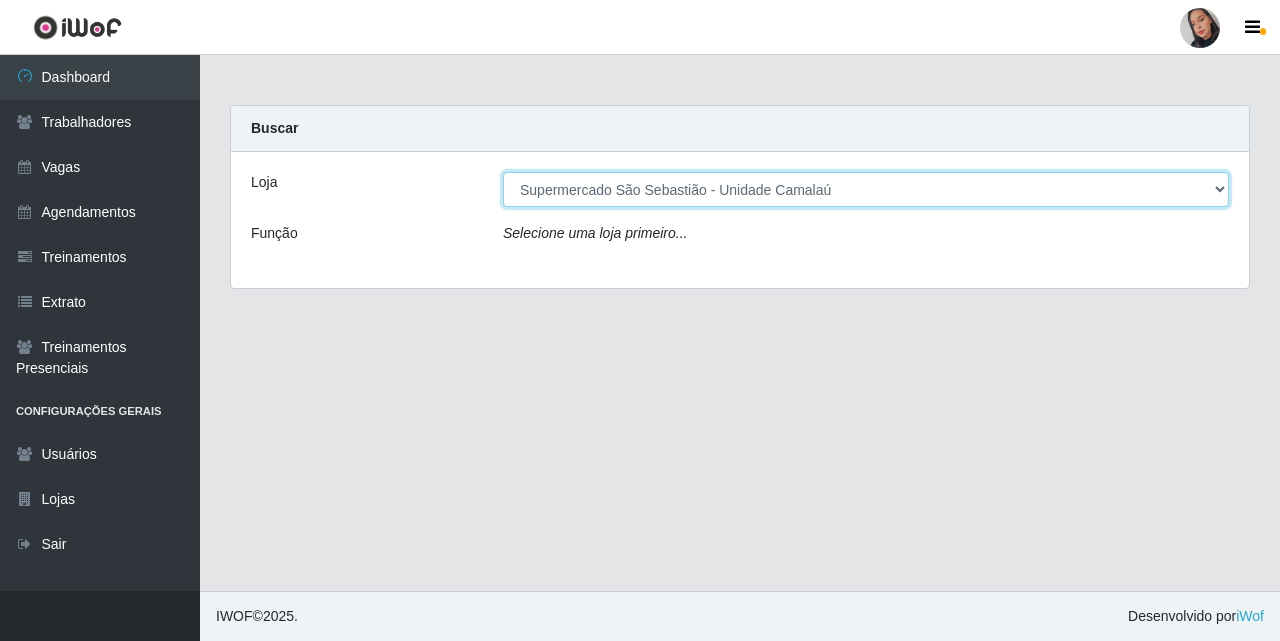 click on "[Selecione...] Supermercado São Sebastião - Unidade Camalaú" at bounding box center [866, 189] 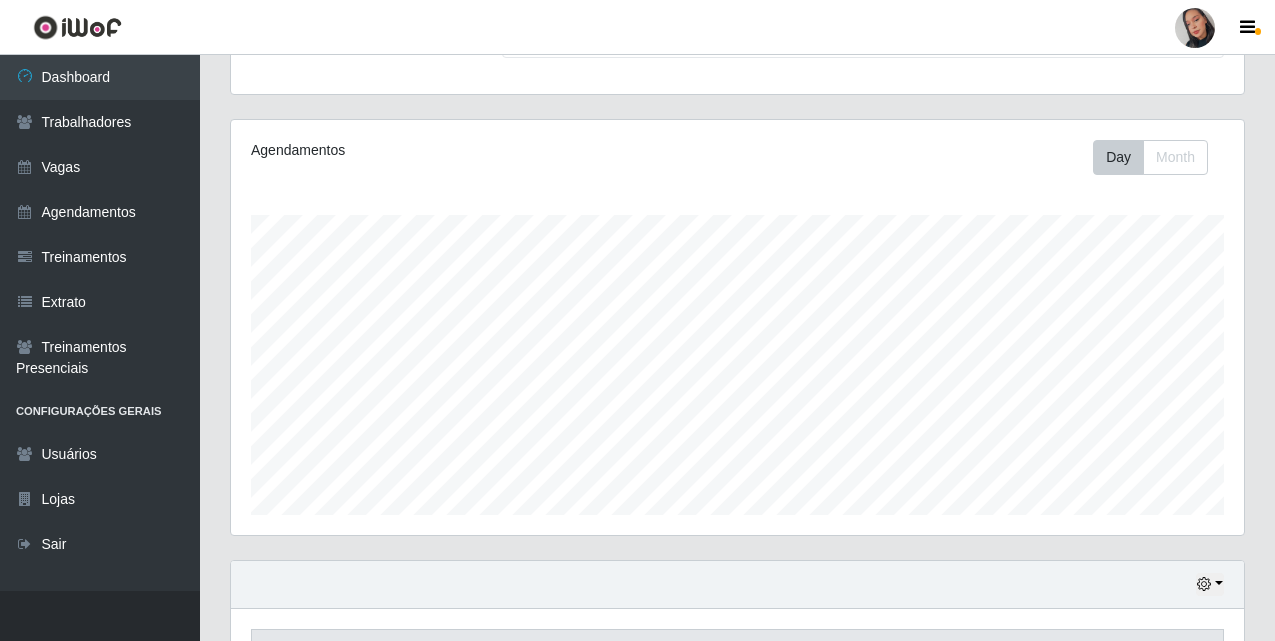 scroll, scrollTop: 300, scrollLeft: 0, axis: vertical 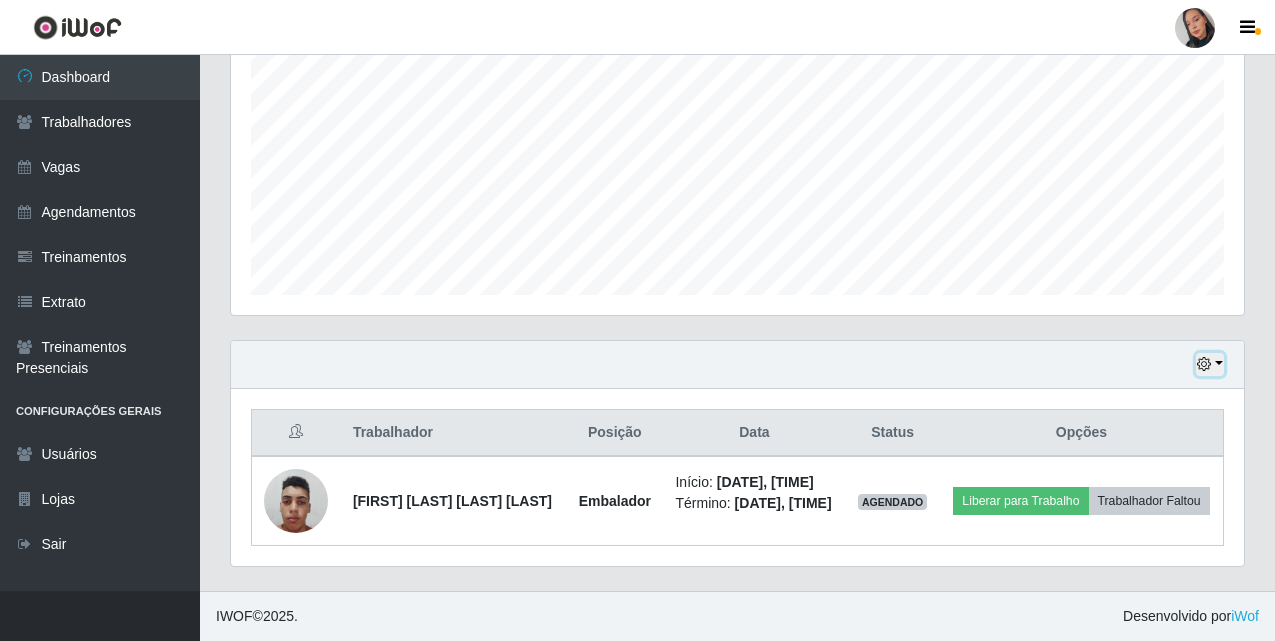 click at bounding box center (1210, 364) 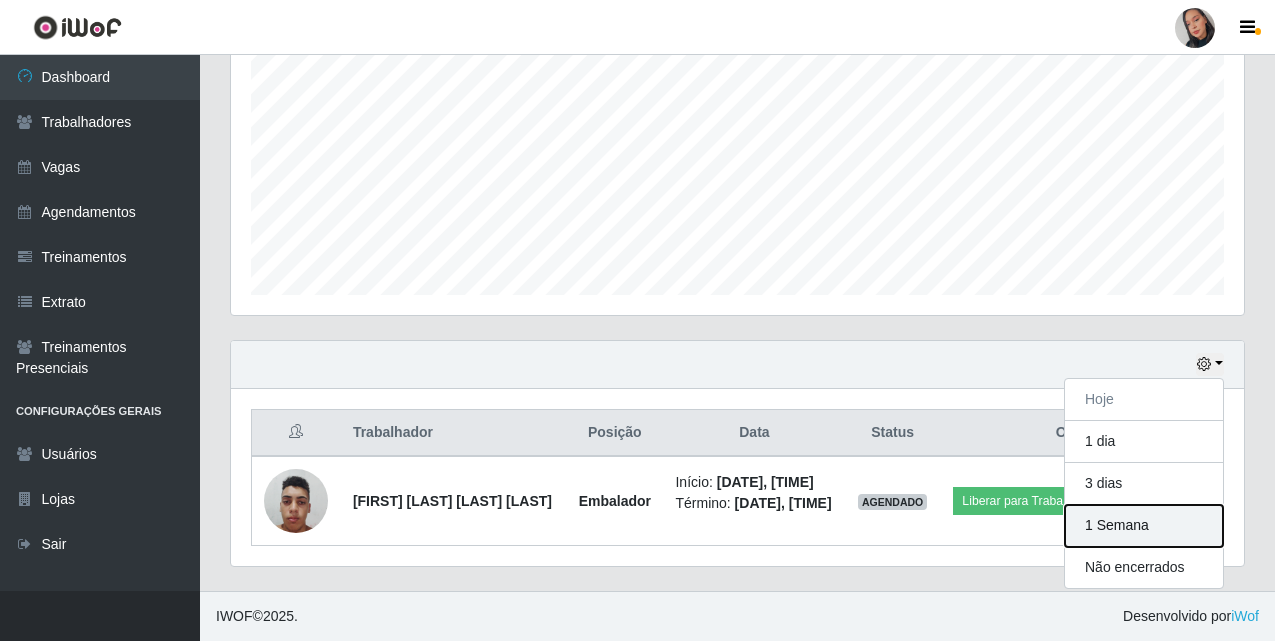click on "1 Semana" at bounding box center (1144, 526) 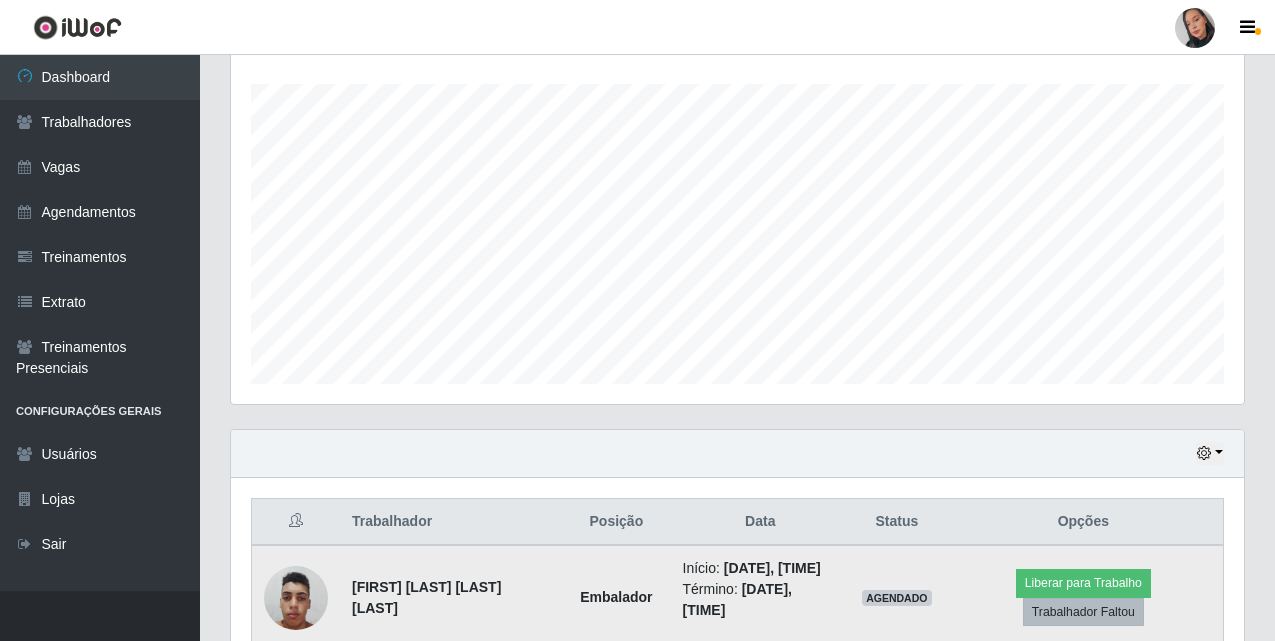 scroll, scrollTop: 435, scrollLeft: 0, axis: vertical 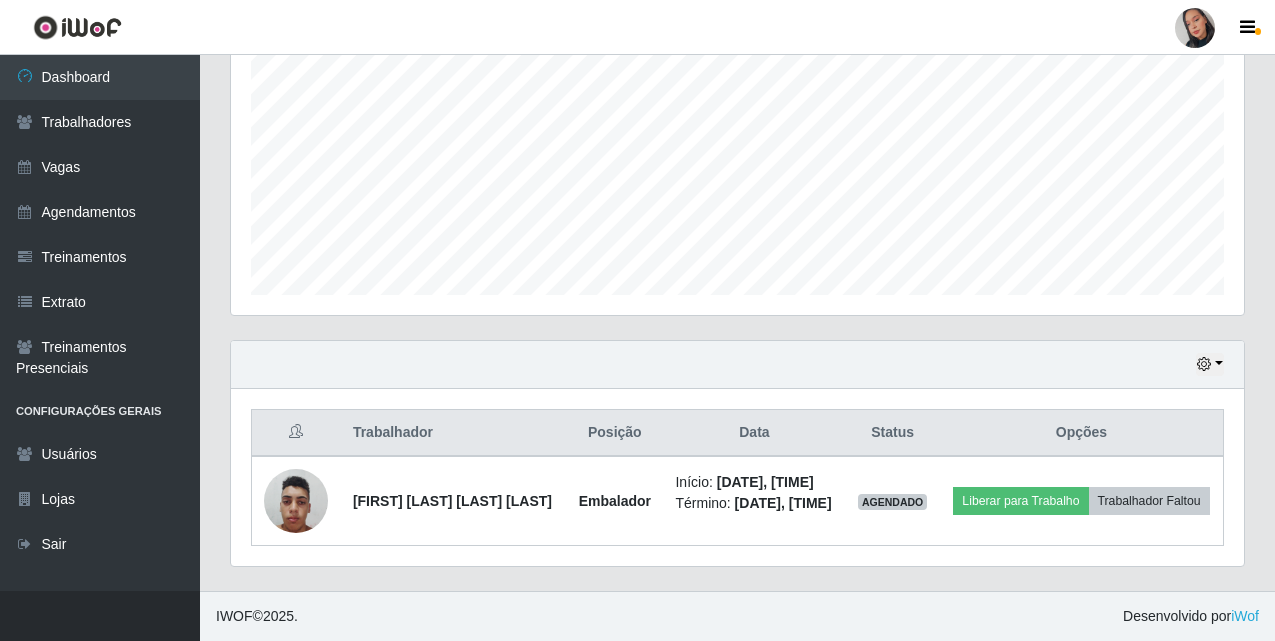 click on "Hoje 1 dia 3 dias 1 Semana Não encerrados" at bounding box center (737, 365) 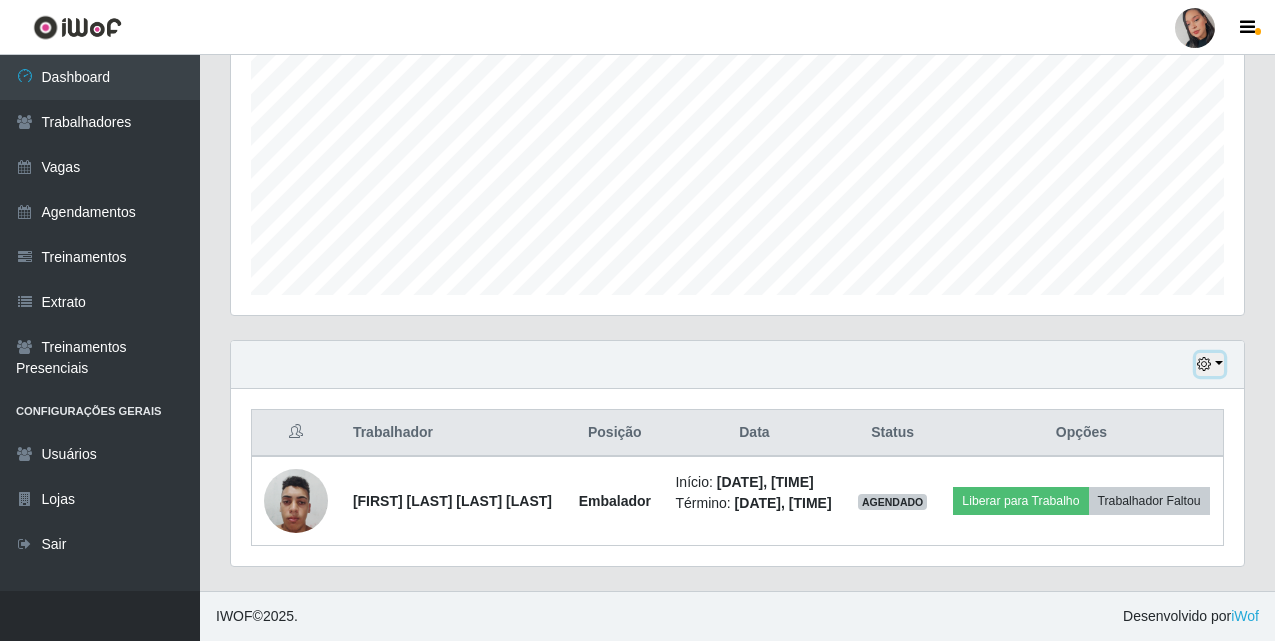 click at bounding box center [1204, 364] 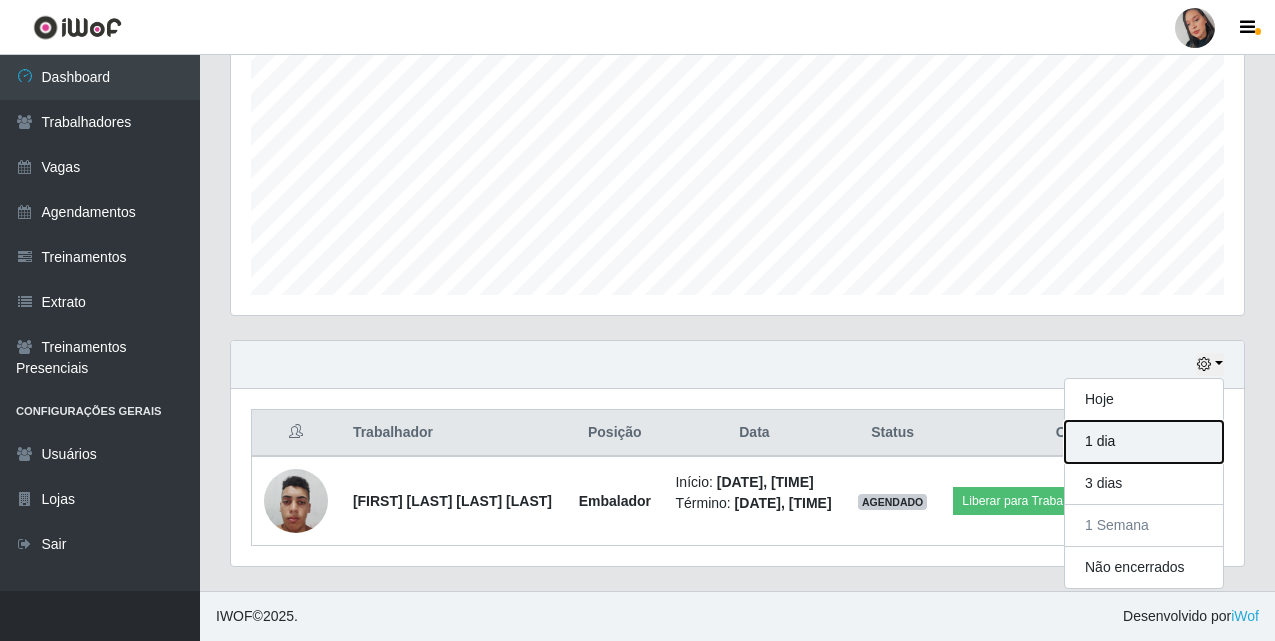 click on "1 dia" at bounding box center (1144, 442) 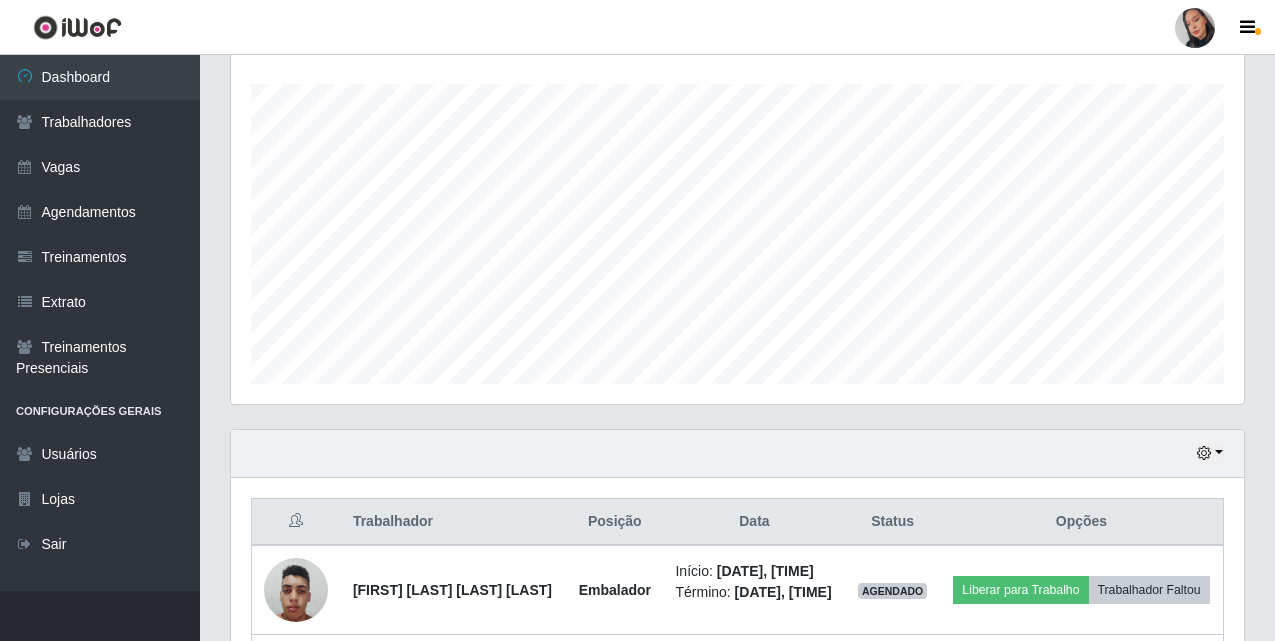 scroll, scrollTop: 435, scrollLeft: 0, axis: vertical 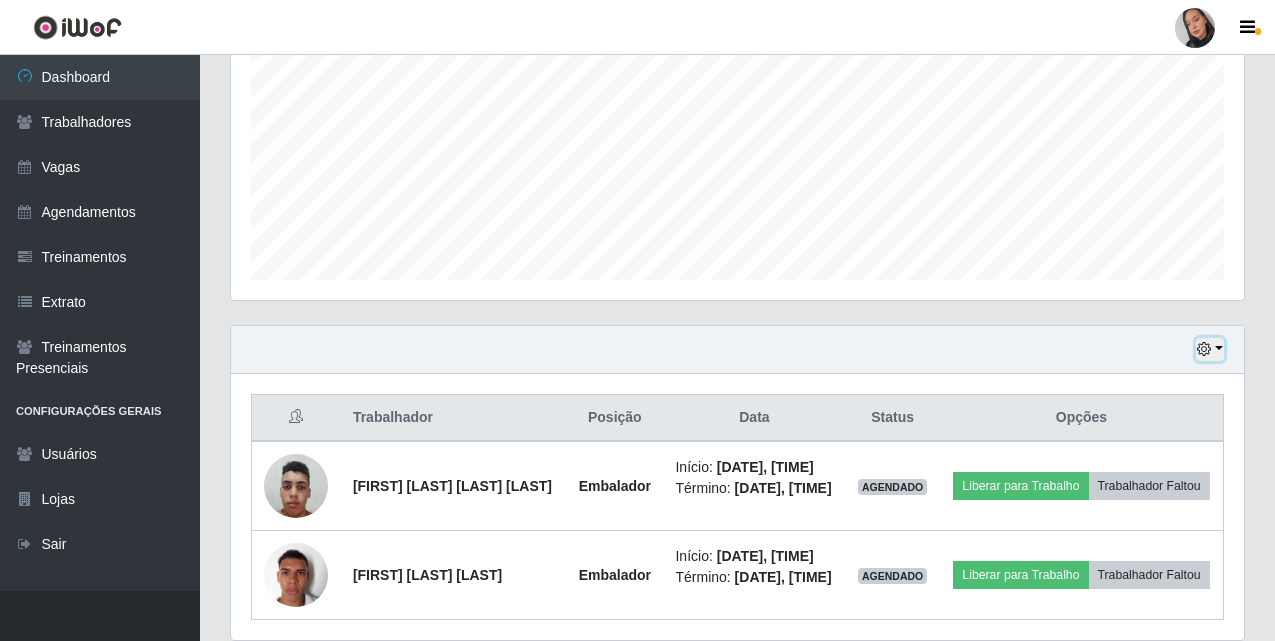 click at bounding box center [1210, 349] 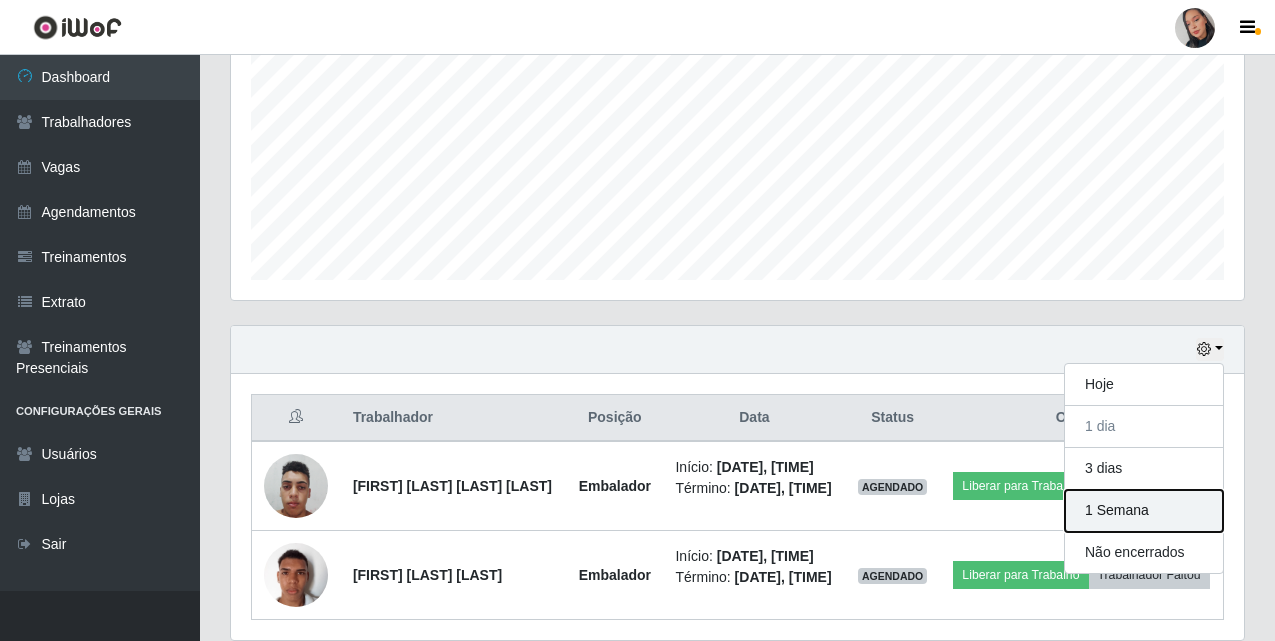 click on "1 Semana" at bounding box center (1144, 511) 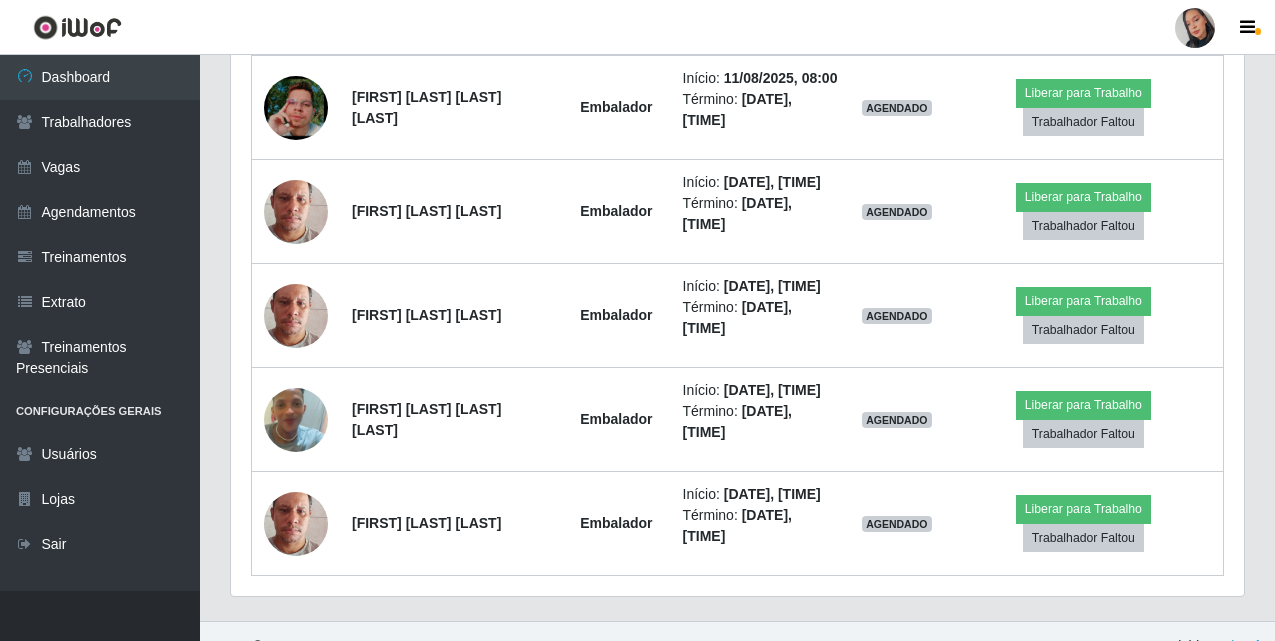 scroll, scrollTop: 1787, scrollLeft: 0, axis: vertical 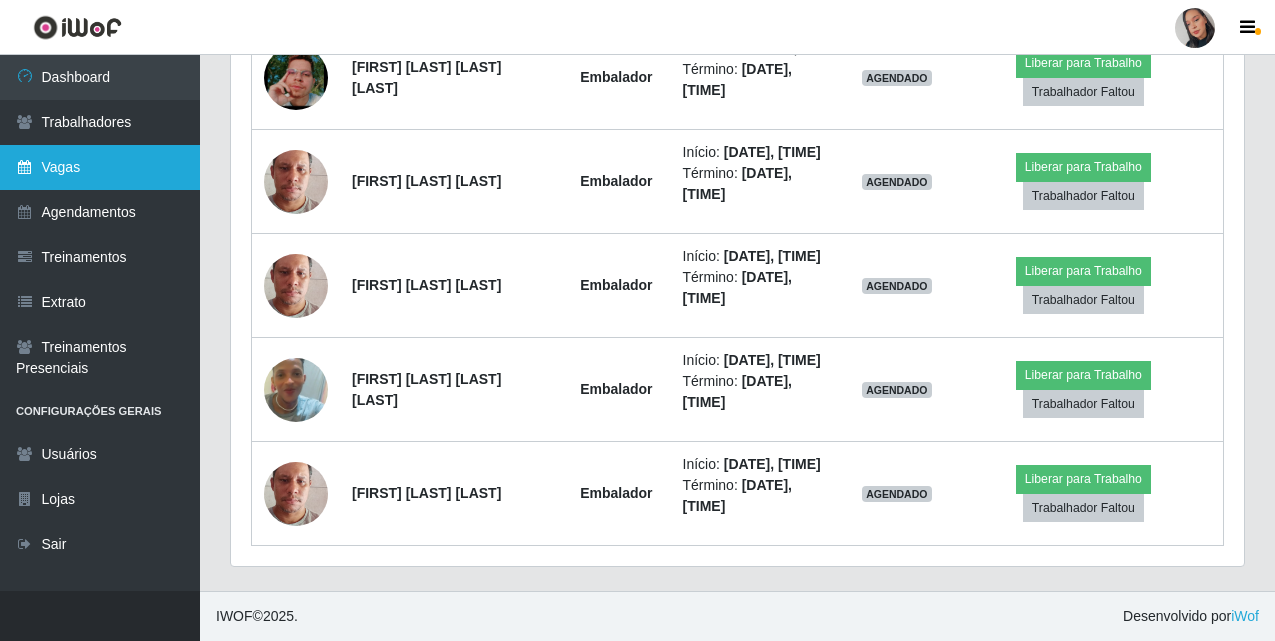 click on "Vagas" at bounding box center (100, 167) 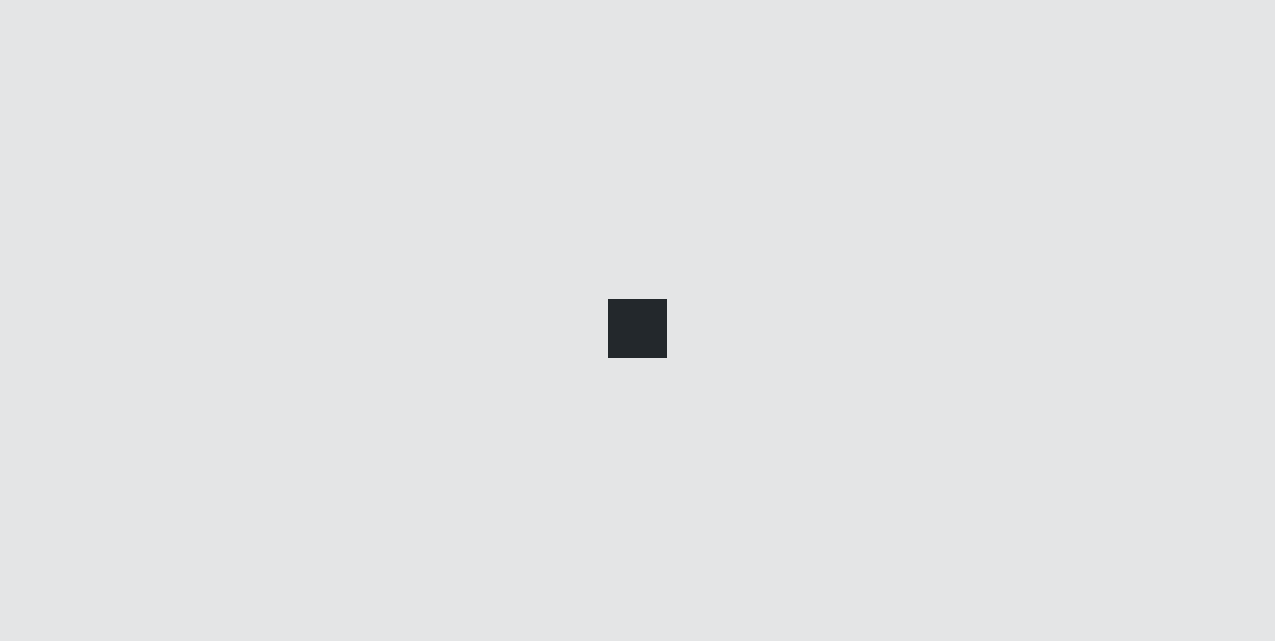scroll, scrollTop: 0, scrollLeft: 0, axis: both 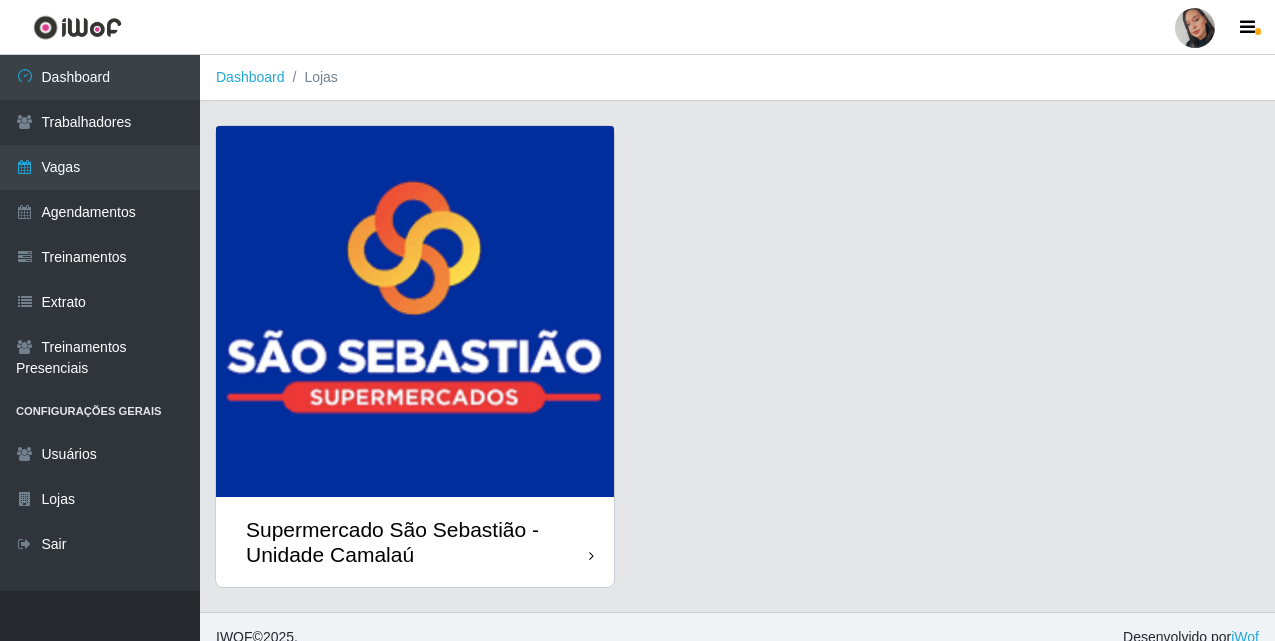 click at bounding box center (415, 311) 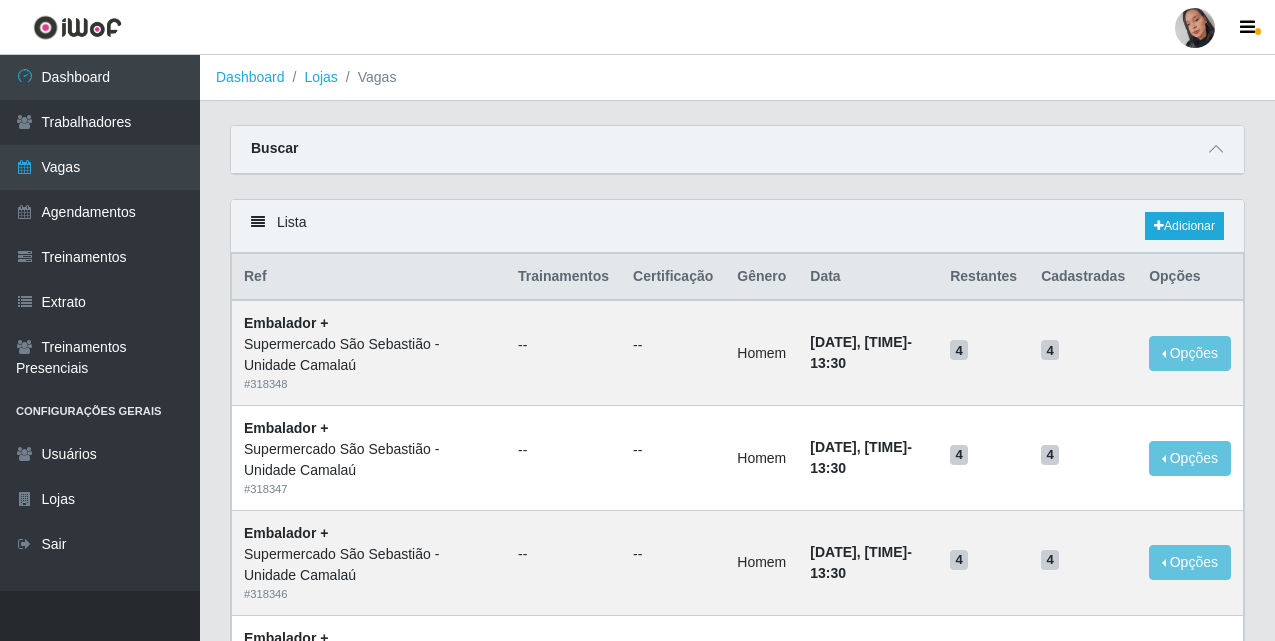 click on "Buscar" at bounding box center [737, 150] 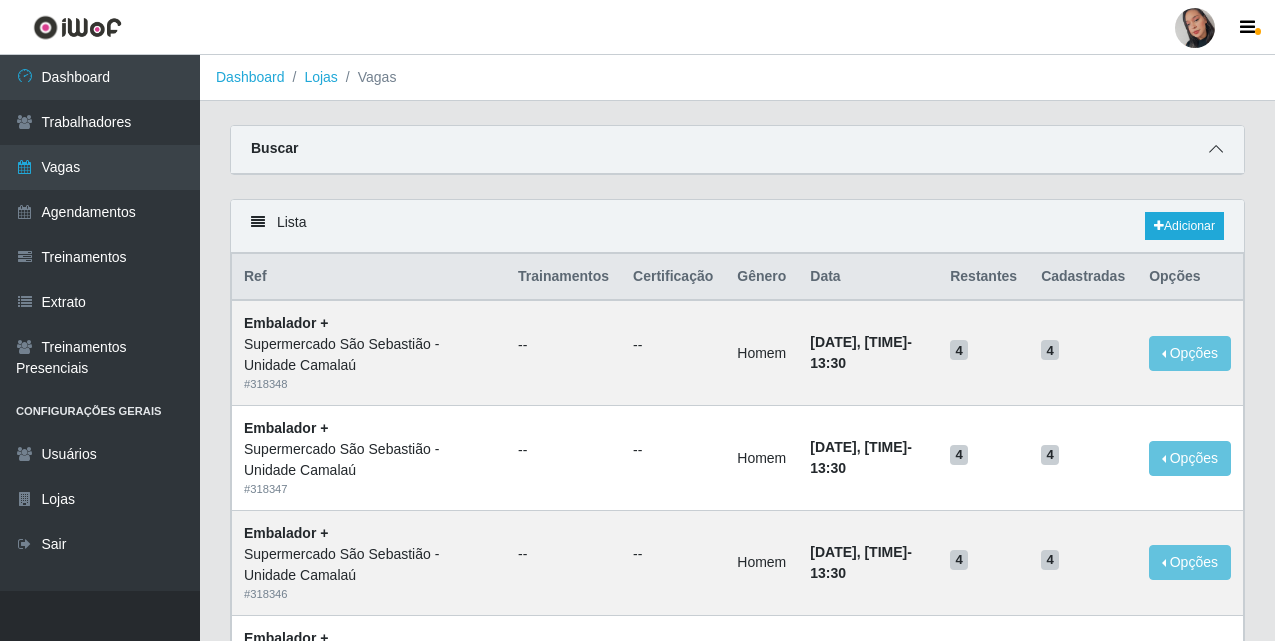 click at bounding box center (1216, 149) 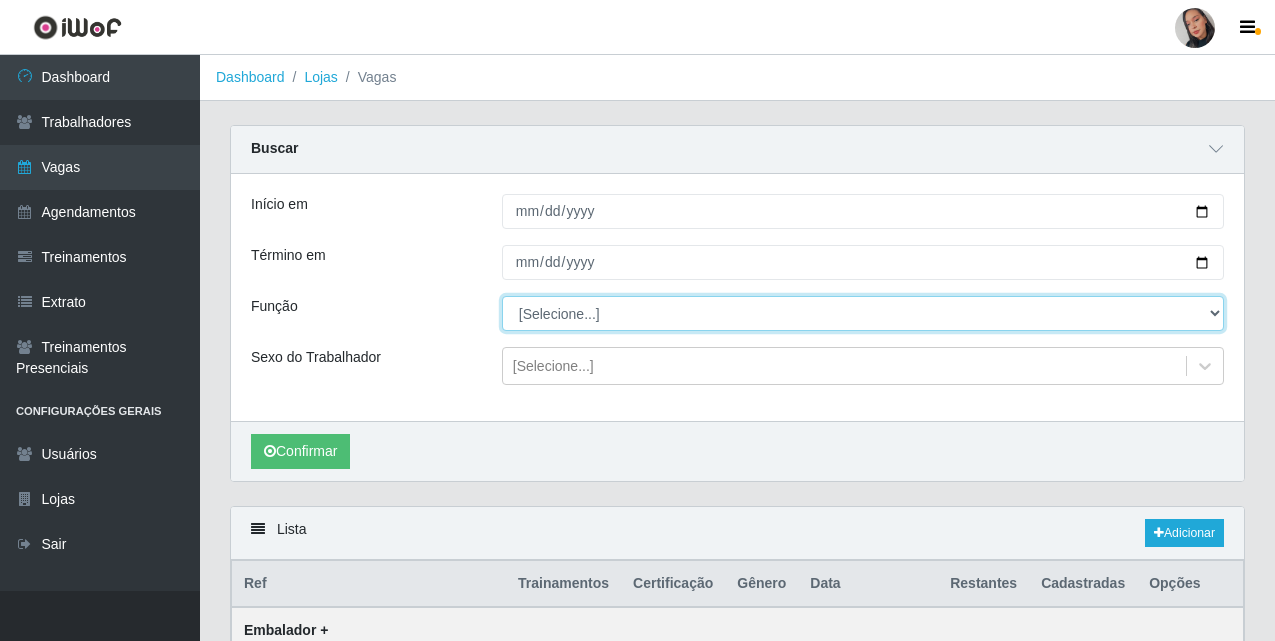 click on "[Selecione...] ASG ASG + ASG ++ Auxiliar de entrega + Auxiliar de entrega ++ Auxiliar de Estacionamento Auxiliar de Estacionamento + Auxiliar de Estacionamento ++ Auxiliar de Estoque Auxiliar de Estoque + Auxiliar de Estoque ++ Balconista Balconista + Balconista ++ Balconista de Açougue  Balconista de Açougue + Balconista de Açougue ++ Embalador Embalador + Embalador ++ Entregador Operador de Caixa Operador de Caixa + Operador de Caixa ++ Repositor  Repositor + Repositor ++" at bounding box center (863, 313) 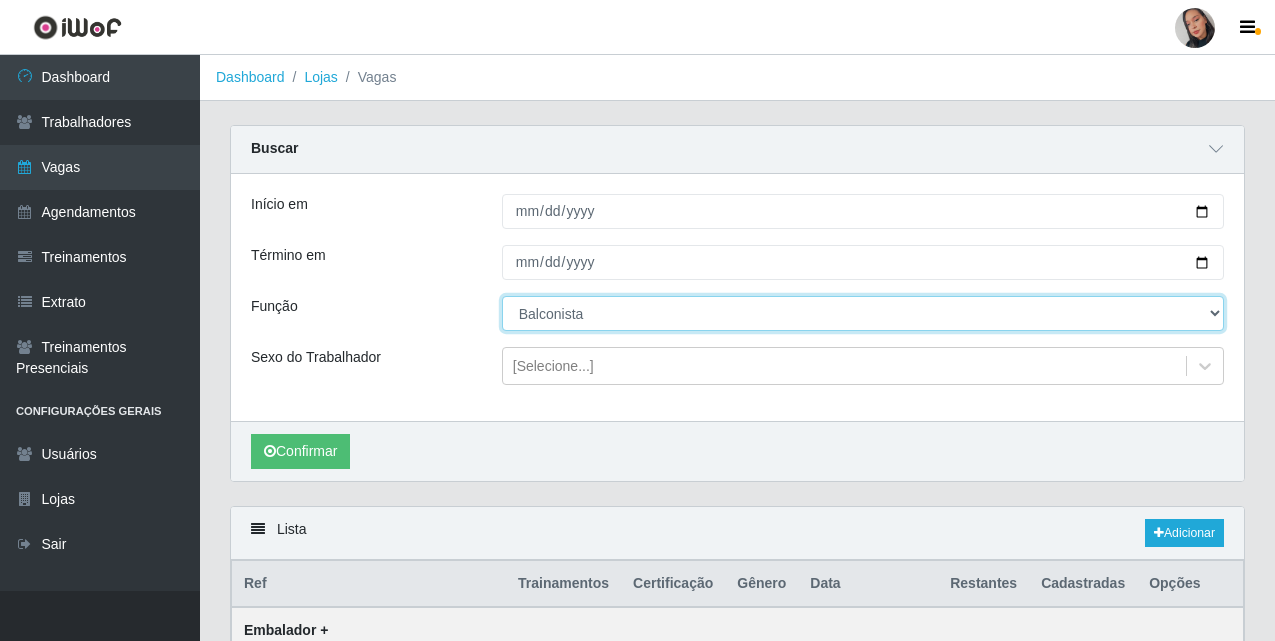 click on "[Selecione...] ASG ASG + ASG ++ Auxiliar de entrega + Auxiliar de entrega ++ Auxiliar de Estacionamento Auxiliar de Estacionamento + Auxiliar de Estacionamento ++ Auxiliar de Estoque Auxiliar de Estoque + Auxiliar de Estoque ++ Balconista Balconista + Balconista ++ Balconista de Açougue  Balconista de Açougue + Balconista de Açougue ++ Embalador Embalador + Embalador ++ Entregador Operador de Caixa Operador de Caixa + Operador de Caixa ++ Repositor  Repositor + Repositor ++" at bounding box center [863, 313] 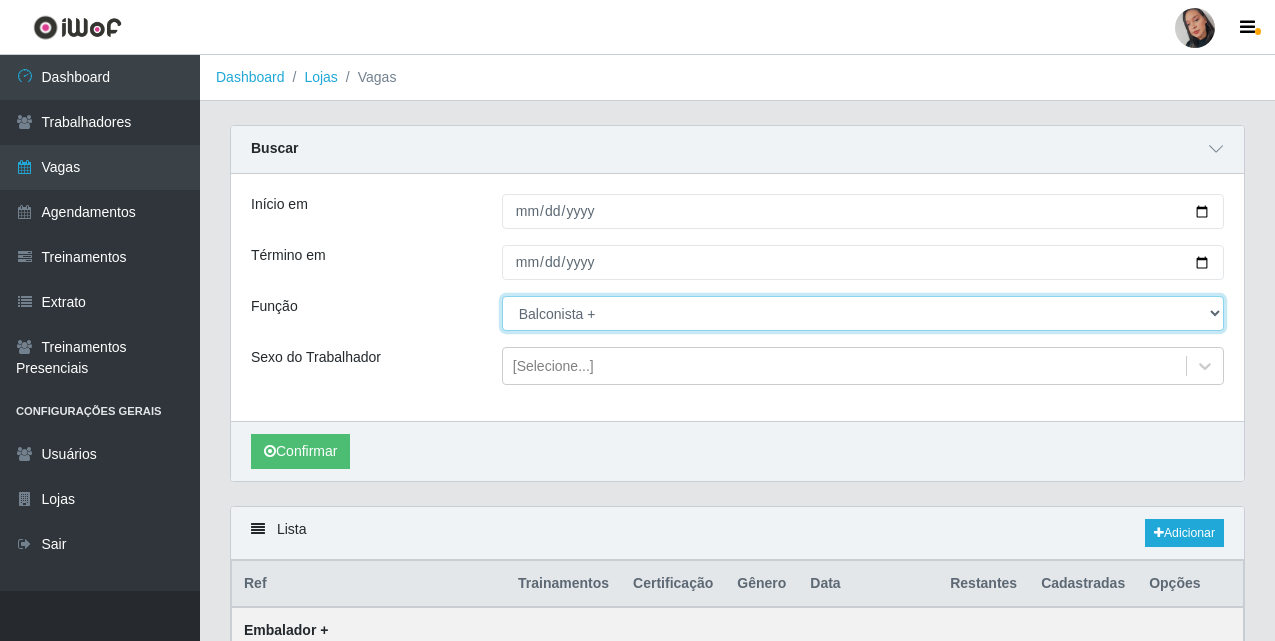 click on "[Selecione...] ASG ASG + ASG ++ Auxiliar de entrega + Auxiliar de entrega ++ Auxiliar de Estacionamento Auxiliar de Estacionamento + Auxiliar de Estacionamento ++ Auxiliar de Estoque Auxiliar de Estoque + Auxiliar de Estoque ++ Balconista Balconista + Balconista ++ Balconista de Açougue  Balconista de Açougue + Balconista de Açougue ++ Embalador Embalador + Embalador ++ Entregador Operador de Caixa Operador de Caixa + Operador de Caixa ++ Repositor  Repositor + Repositor ++" at bounding box center [863, 313] 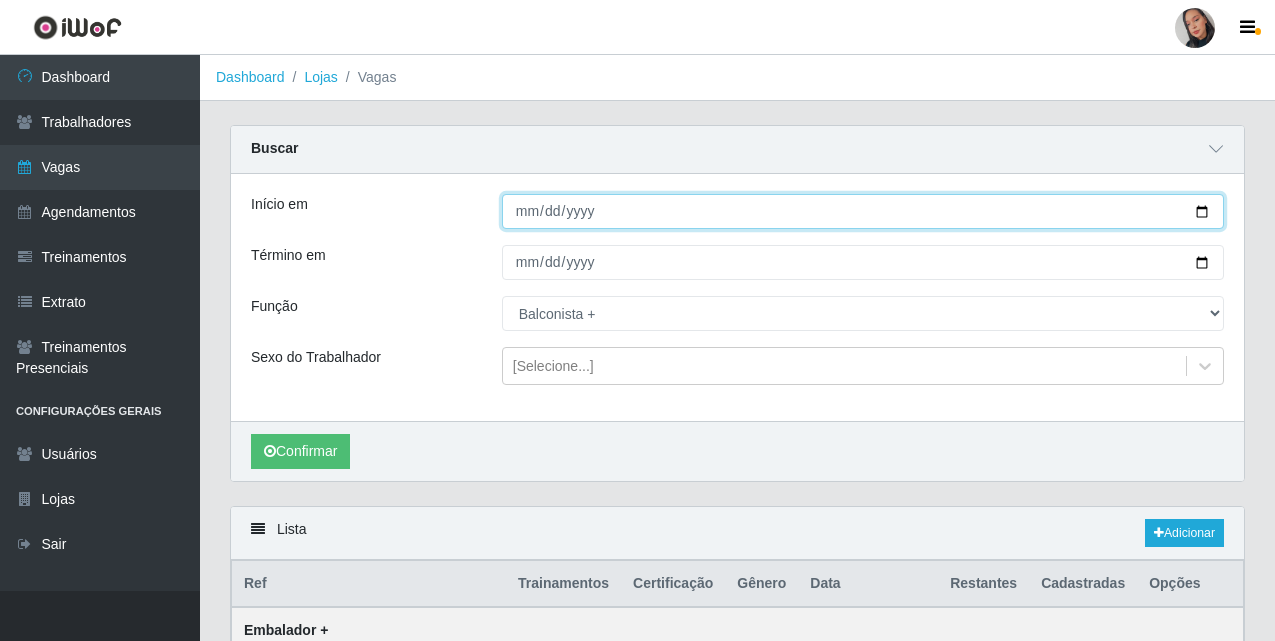 click on "Início em" at bounding box center [863, 211] 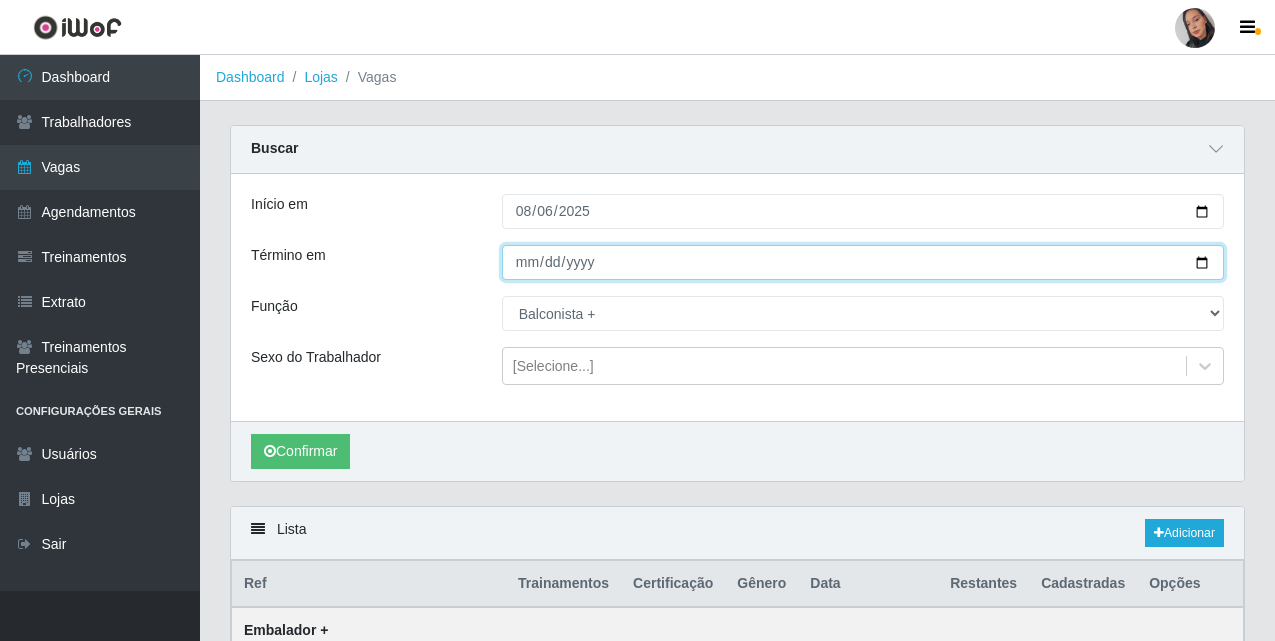 click on "Término em" at bounding box center (863, 262) 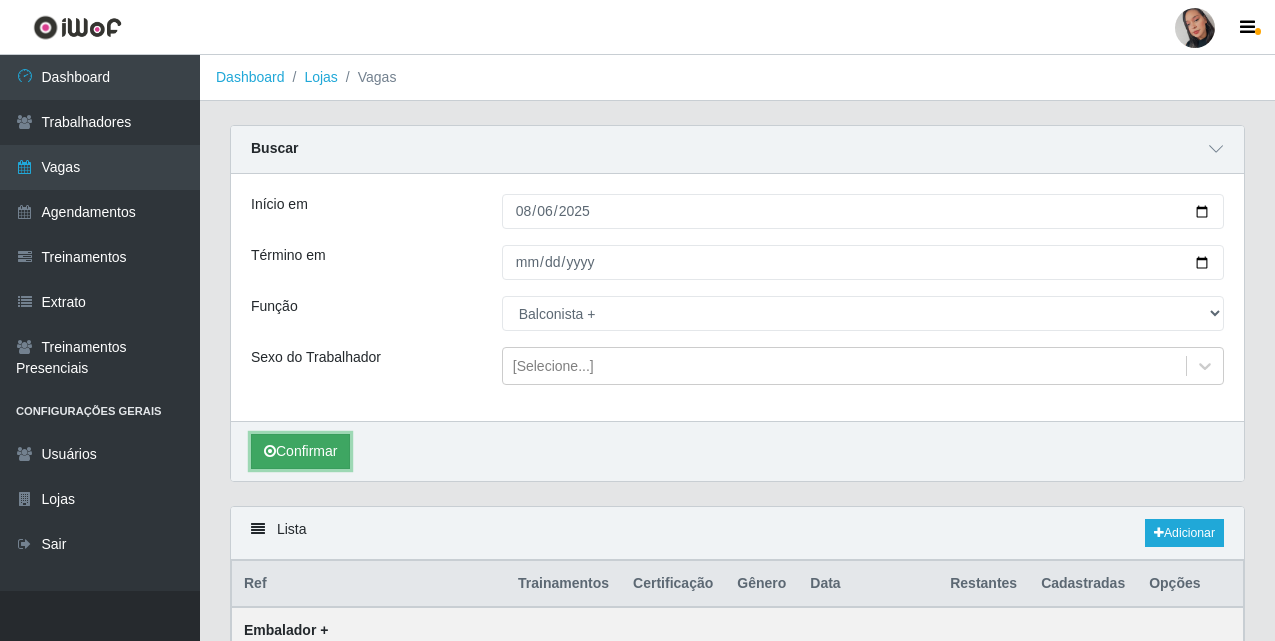 click on "Confirmar" at bounding box center (300, 451) 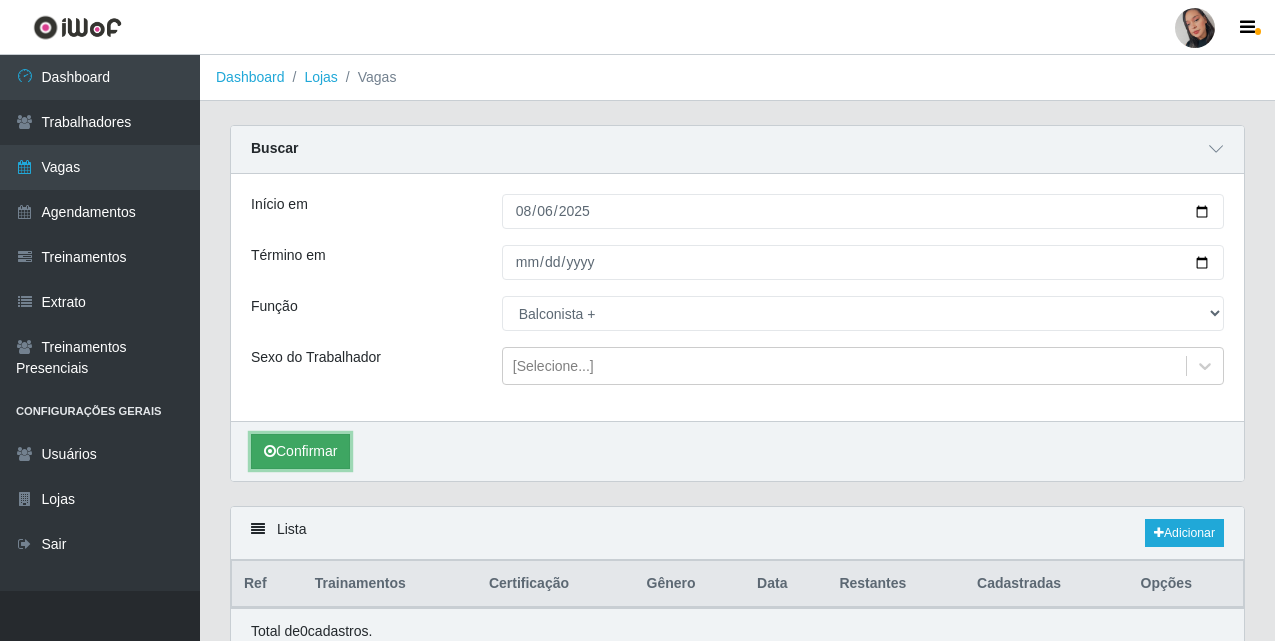 scroll, scrollTop: 89, scrollLeft: 0, axis: vertical 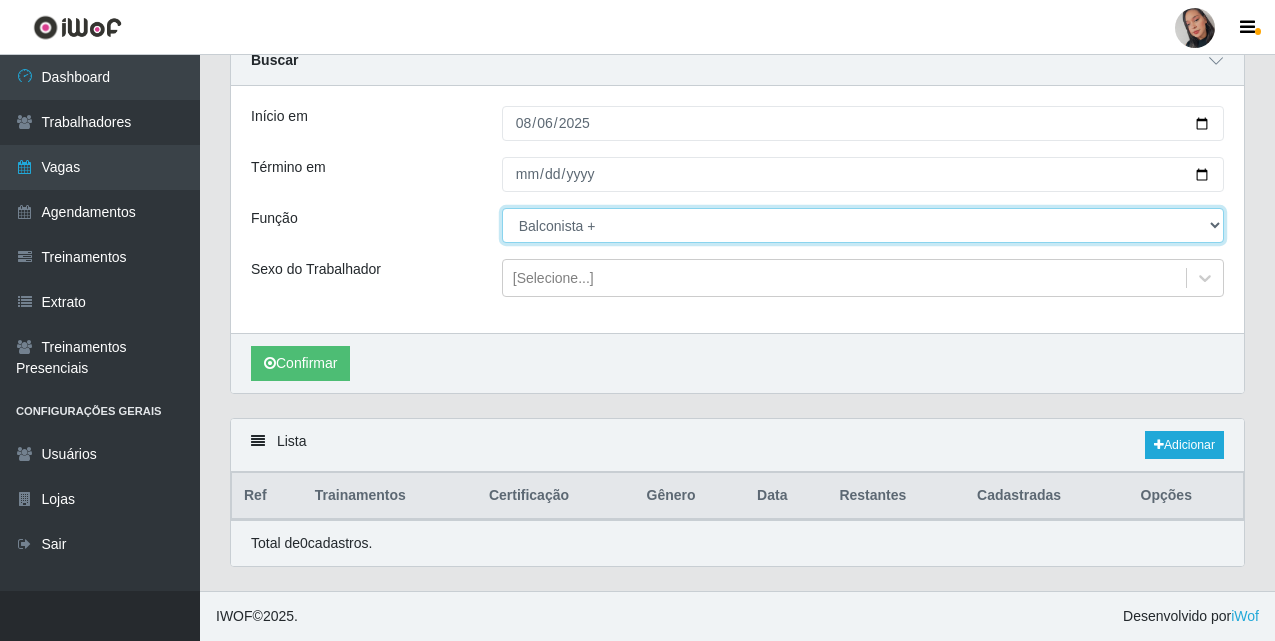 click on "[Selecione...] ASG ASG + ASG ++ Auxiliar de entrega + Auxiliar de entrega ++ Auxiliar de Estacionamento Auxiliar de Estacionamento + Auxiliar de Estacionamento ++ Auxiliar de Estoque Auxiliar de Estoque + Auxiliar de Estoque ++ Balconista Balconista + Balconista ++ Balconista de Açougue  Balconista de Açougue + Balconista de Açougue ++ Embalador Embalador + Embalador ++ Entregador Operador de Caixa Operador de Caixa + Operador de Caixa ++ Repositor  Repositor + Repositor ++" at bounding box center [863, 225] 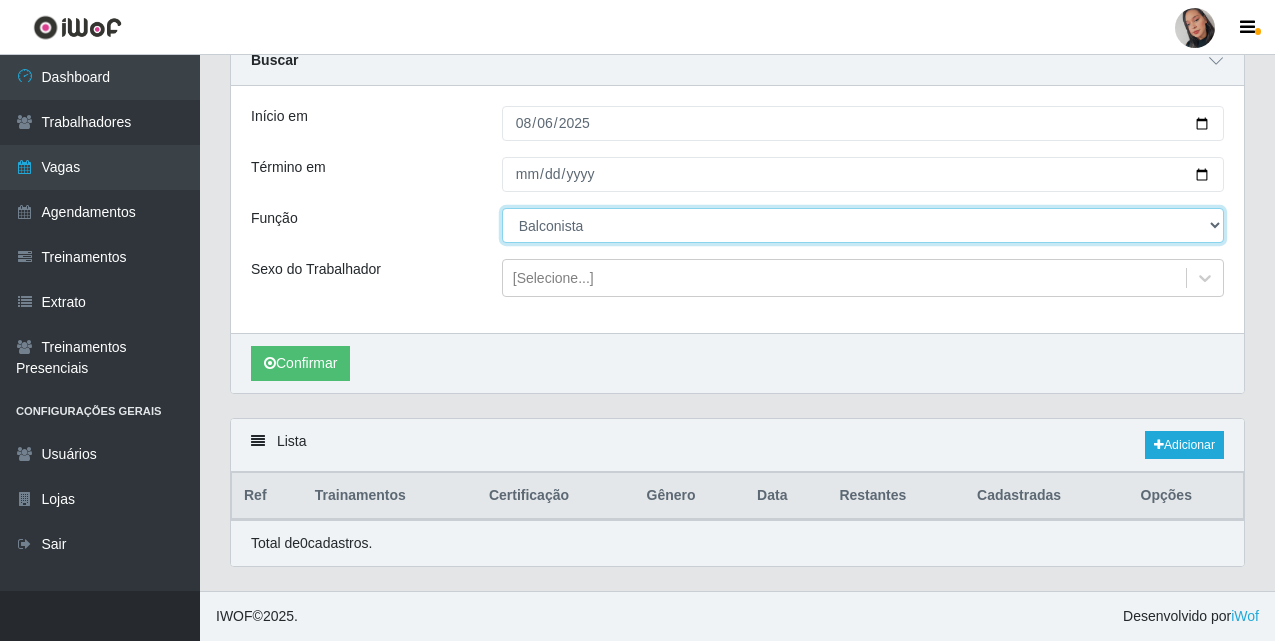 click on "[Selecione...] ASG ASG + ASG ++ Auxiliar de entrega + Auxiliar de entrega ++ Auxiliar de Estacionamento Auxiliar de Estacionamento + Auxiliar de Estacionamento ++ Auxiliar de Estoque Auxiliar de Estoque + Auxiliar de Estoque ++ Balconista Balconista + Balconista ++ Balconista de Açougue  Balconista de Açougue + Balconista de Açougue ++ Embalador Embalador + Embalador ++ Entregador Operador de Caixa Operador de Caixa + Operador de Caixa ++ Repositor  Repositor + Repositor ++" at bounding box center (863, 225) 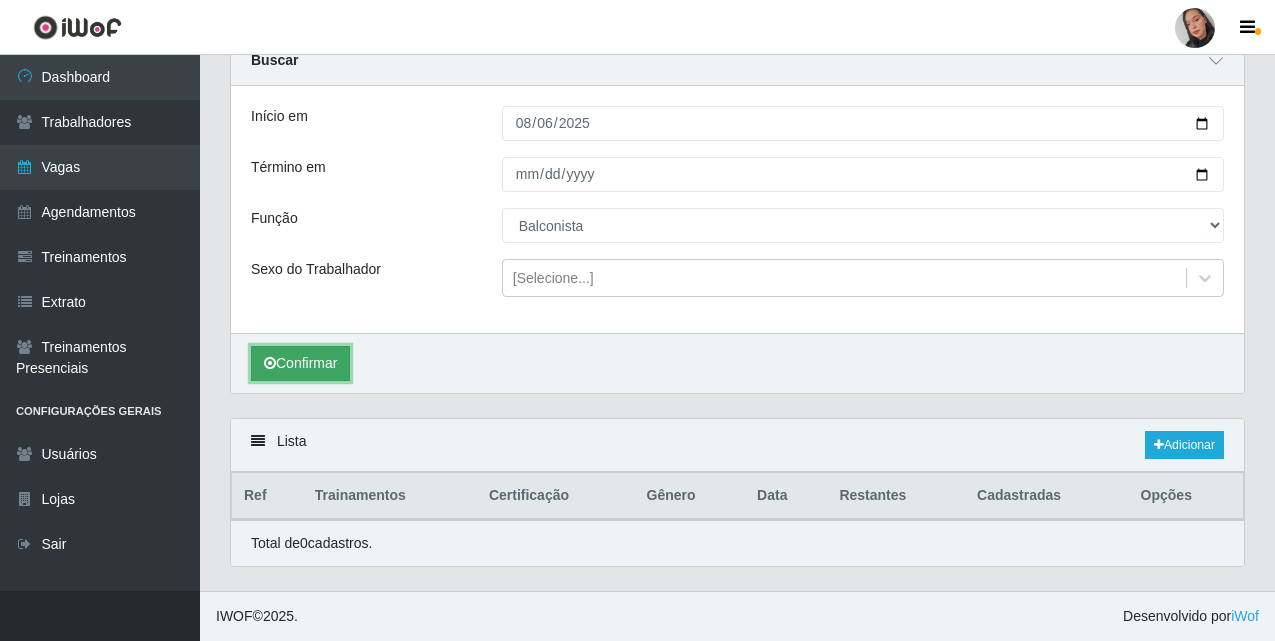 click on "Confirmar" at bounding box center (300, 363) 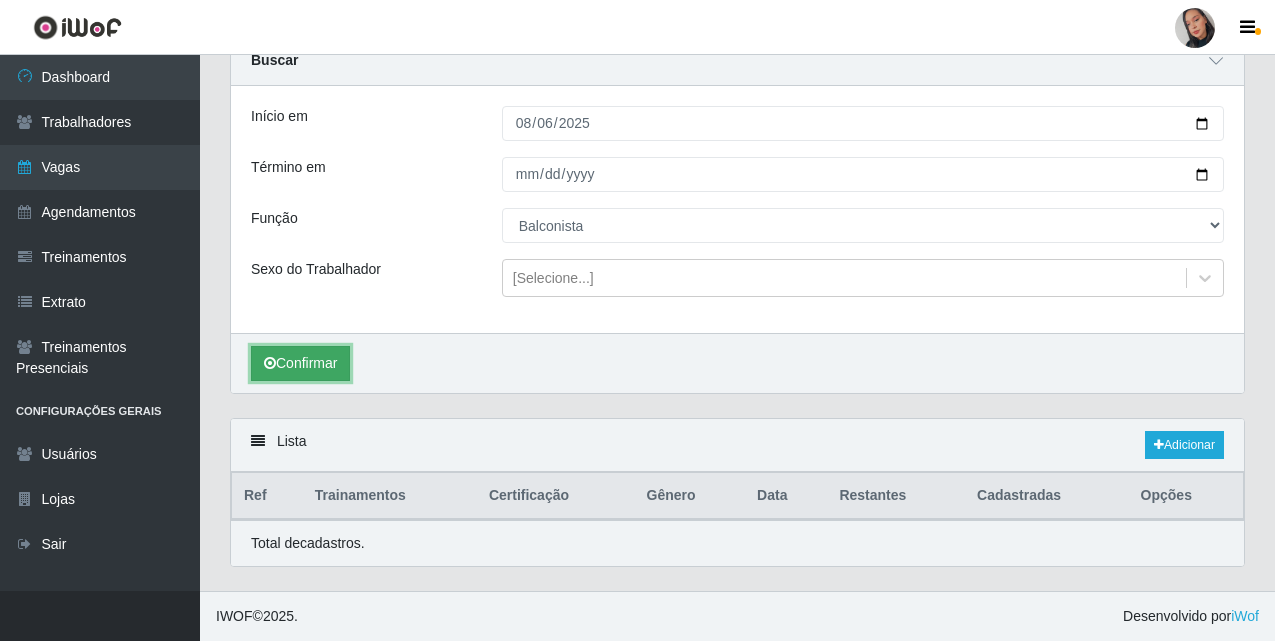 click at bounding box center [270, 363] 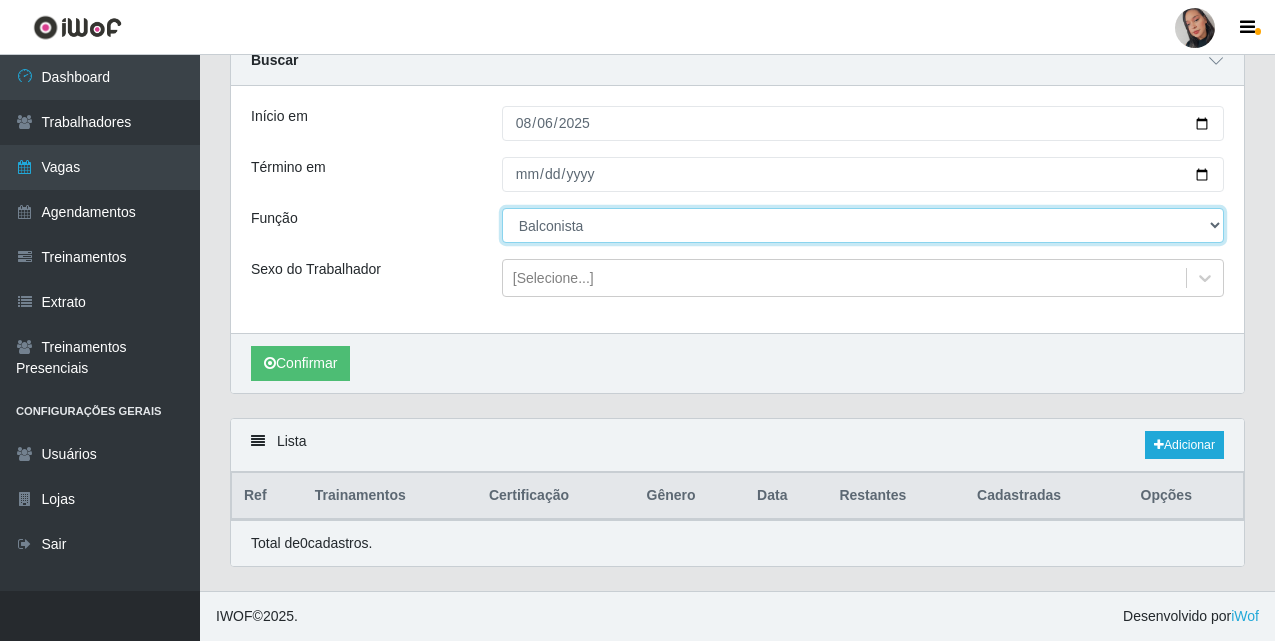click on "[Selecione...] ASG ASG + ASG ++ Auxiliar de entrega + Auxiliar de entrega ++ Auxiliar de Estacionamento Auxiliar de Estacionamento + Auxiliar de Estacionamento ++ Auxiliar de Estoque Auxiliar de Estoque + Auxiliar de Estoque ++ Balconista Balconista + Balconista ++ Balconista de Açougue  Balconista de Açougue + Balconista de Açougue ++ Embalador Embalador + Embalador ++ Entregador Operador de Caixa Operador de Caixa + Operador de Caixa ++ Repositor  Repositor + Repositor ++" at bounding box center (863, 225) 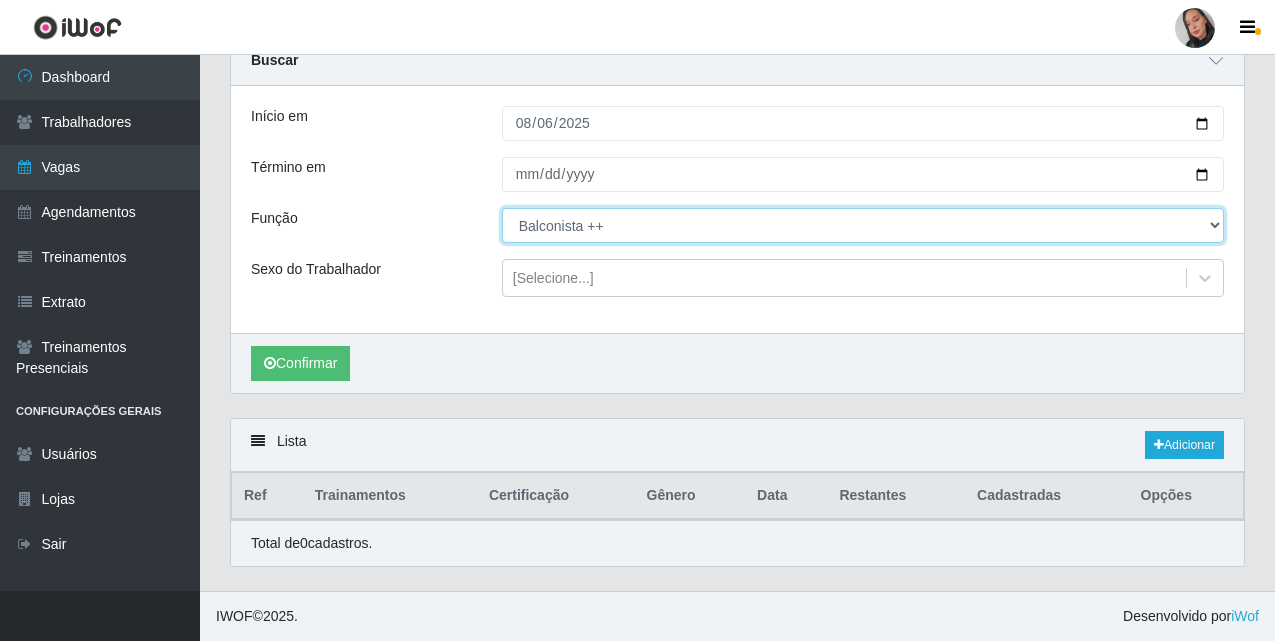 click on "[Selecione...] ASG ASG + ASG ++ Auxiliar de entrega + Auxiliar de entrega ++ Auxiliar de Estacionamento Auxiliar de Estacionamento + Auxiliar de Estacionamento ++ Auxiliar de Estoque Auxiliar de Estoque + Auxiliar de Estoque ++ Balconista Balconista + Balconista ++ Balconista de Açougue  Balconista de Açougue + Balconista de Açougue ++ Embalador Embalador + Embalador ++ Entregador Operador de Caixa Operador de Caixa + Operador de Caixa ++ Repositor  Repositor + Repositor ++" at bounding box center (863, 225) 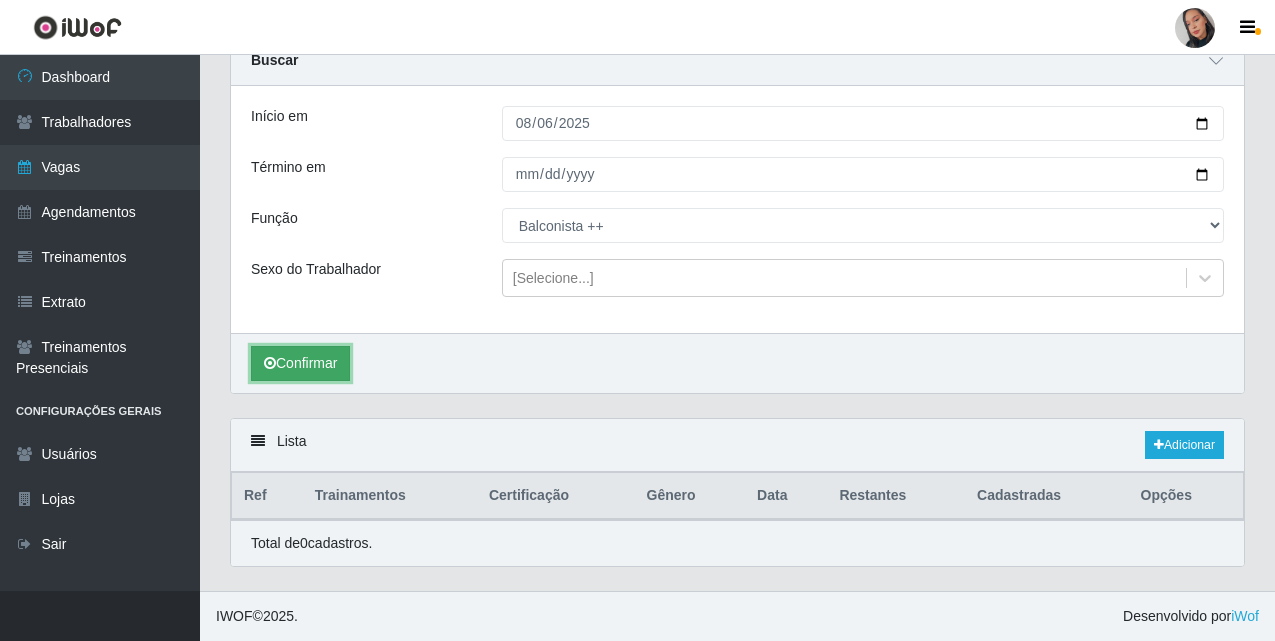 click on "Confirmar" at bounding box center [300, 363] 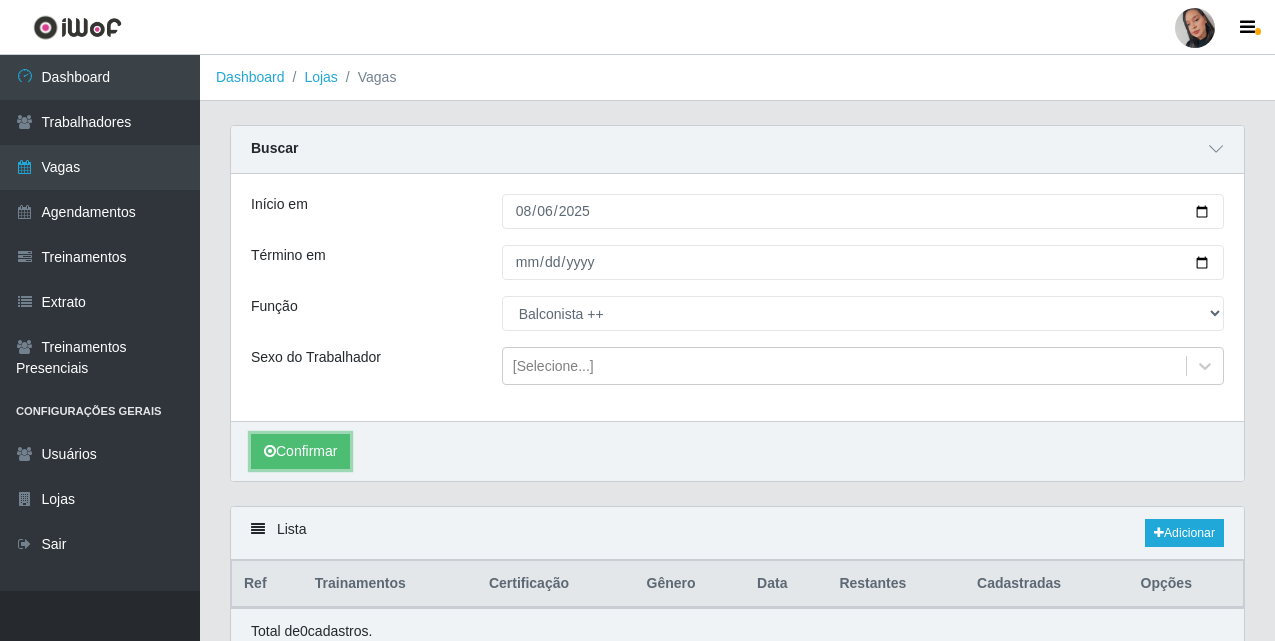 scroll, scrollTop: 89, scrollLeft: 0, axis: vertical 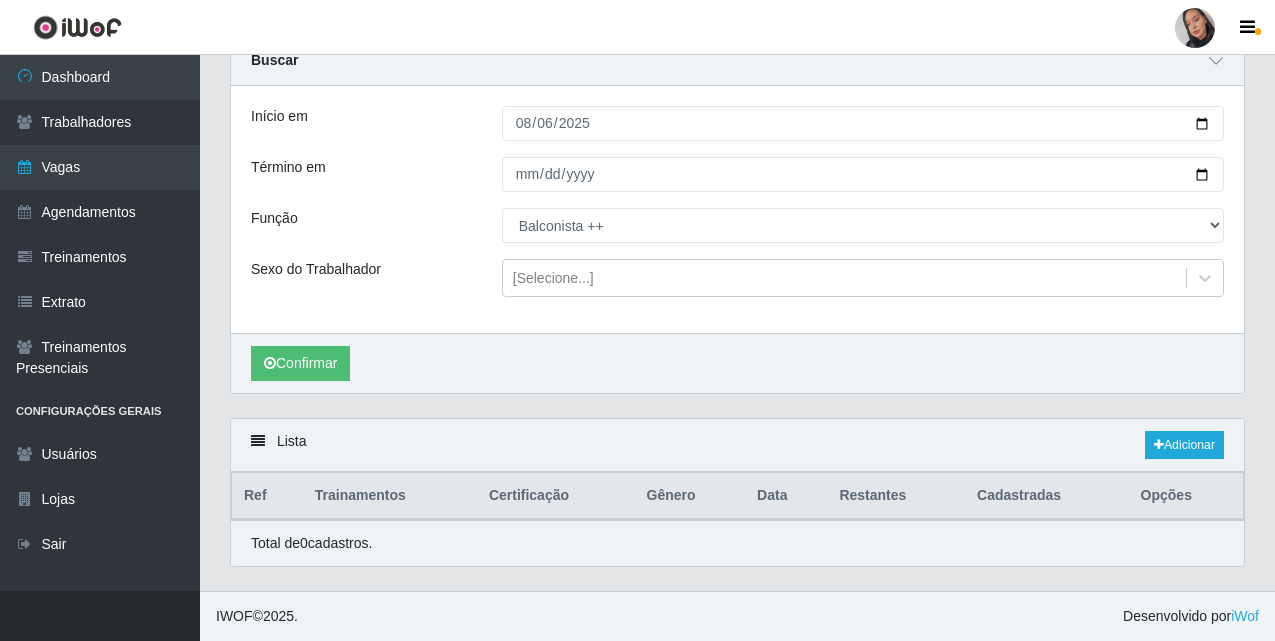 click at bounding box center [1195, 28] 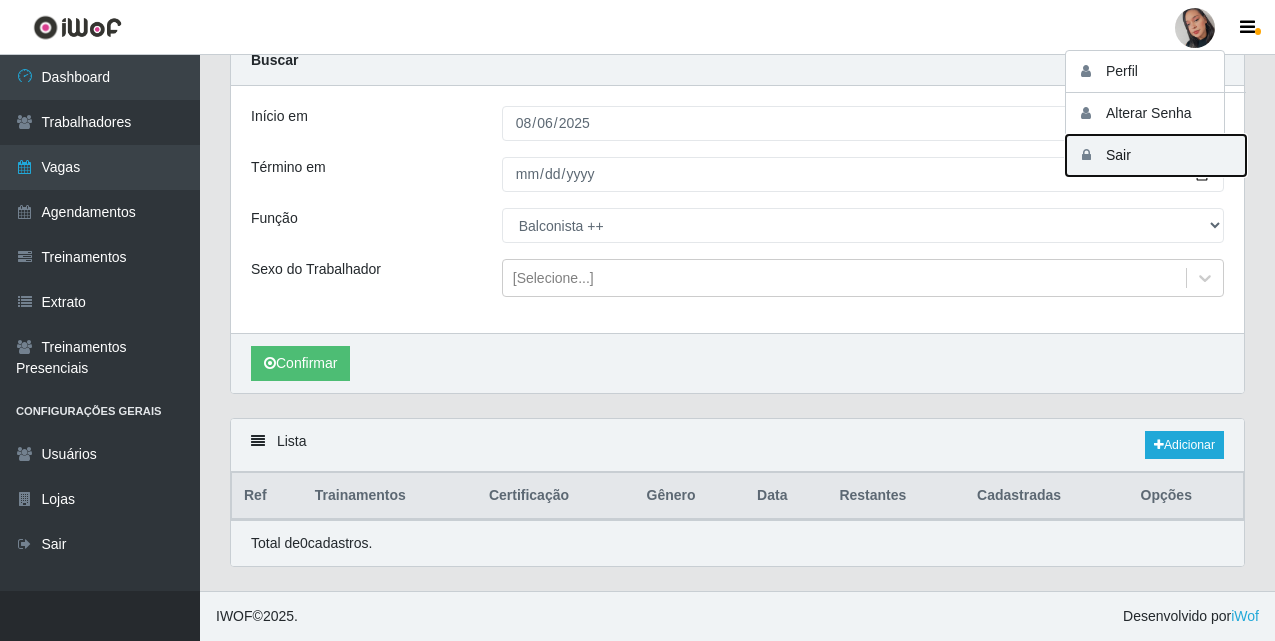 click on "Sair" at bounding box center (1156, 155) 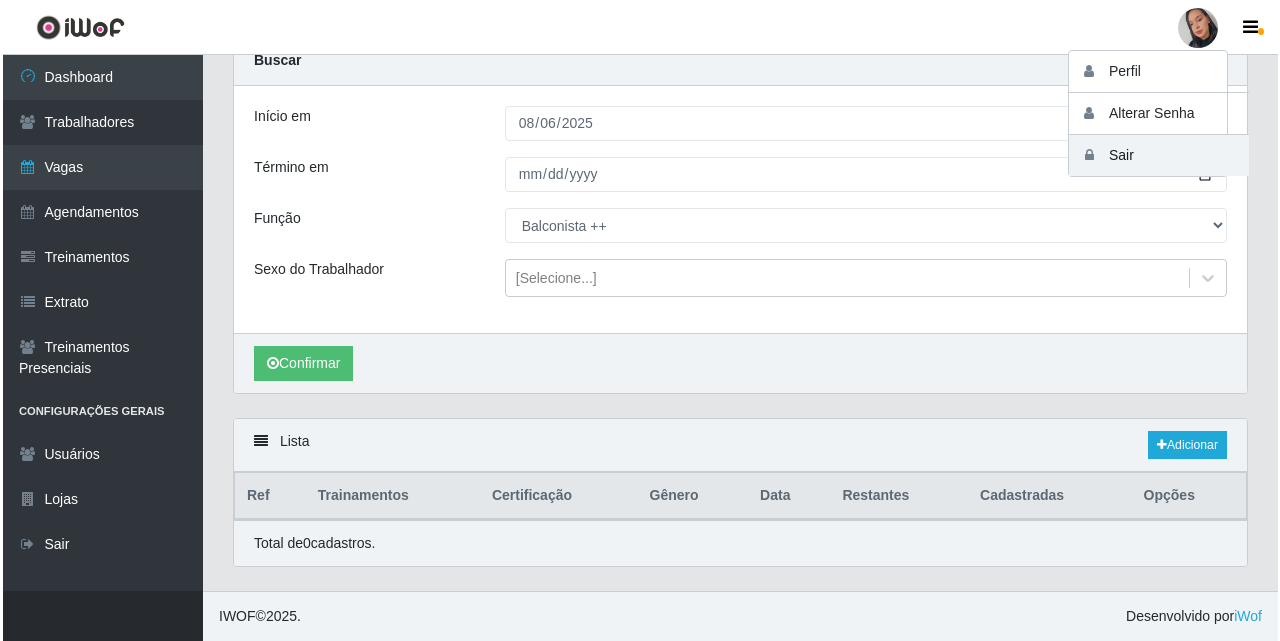 scroll, scrollTop: 0, scrollLeft: 0, axis: both 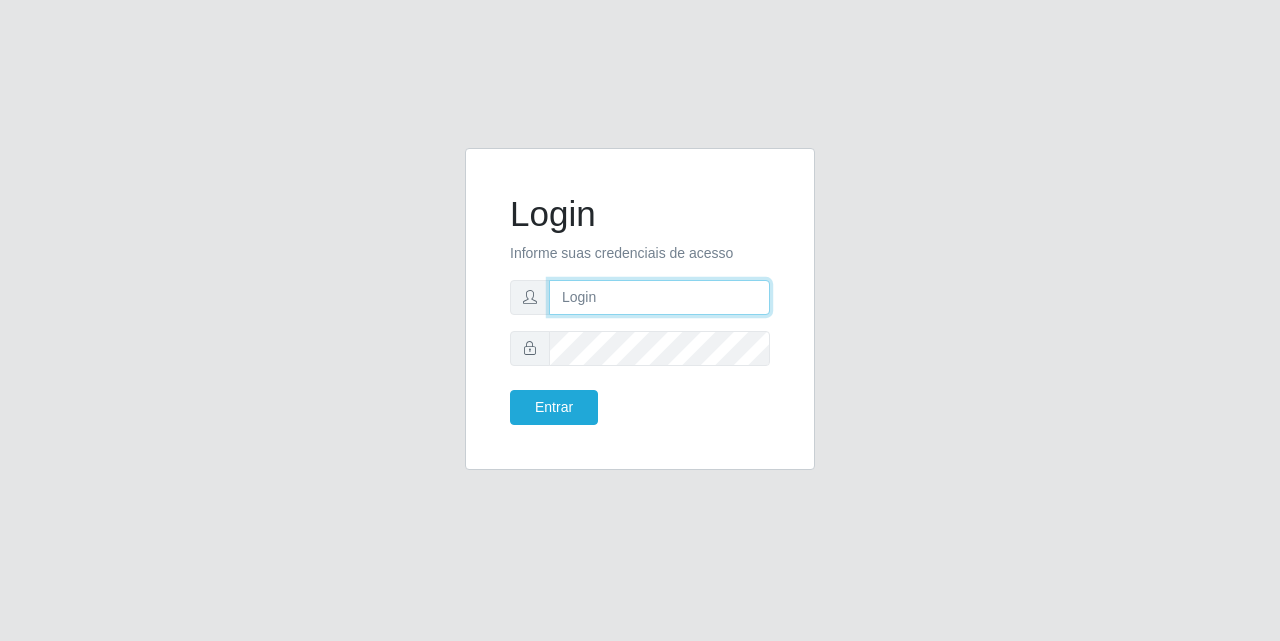 drag, startPoint x: 681, startPoint y: 312, endPoint x: 674, endPoint y: 302, distance: 12.206555 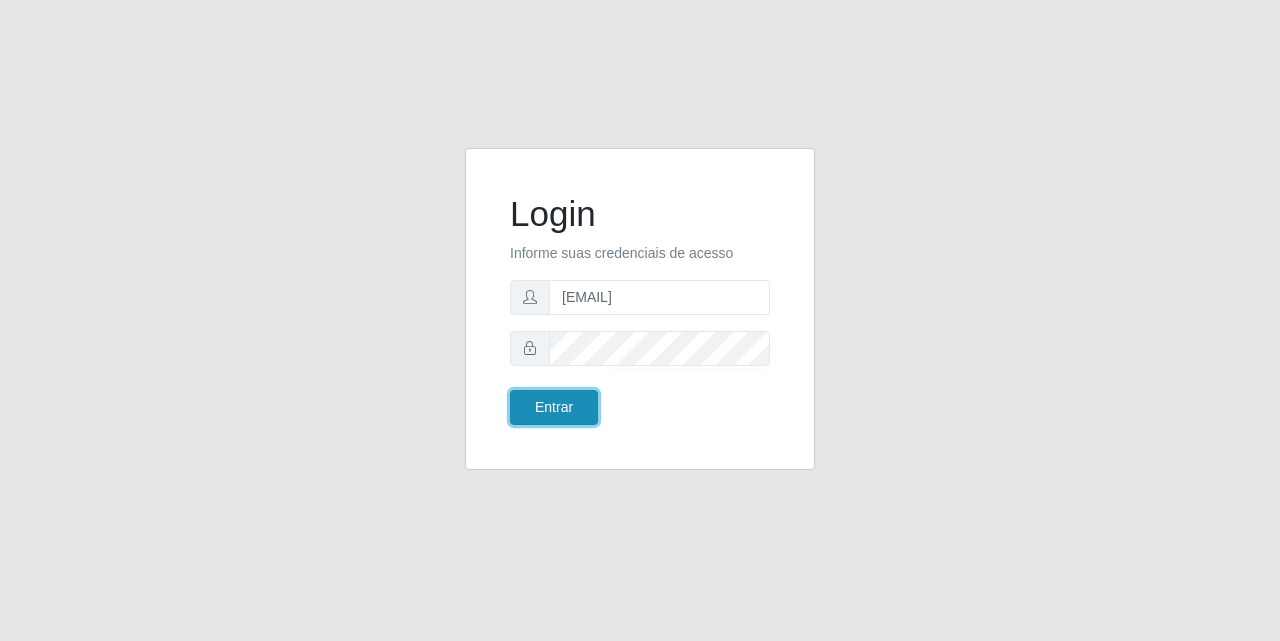 click on "Entrar" at bounding box center [554, 407] 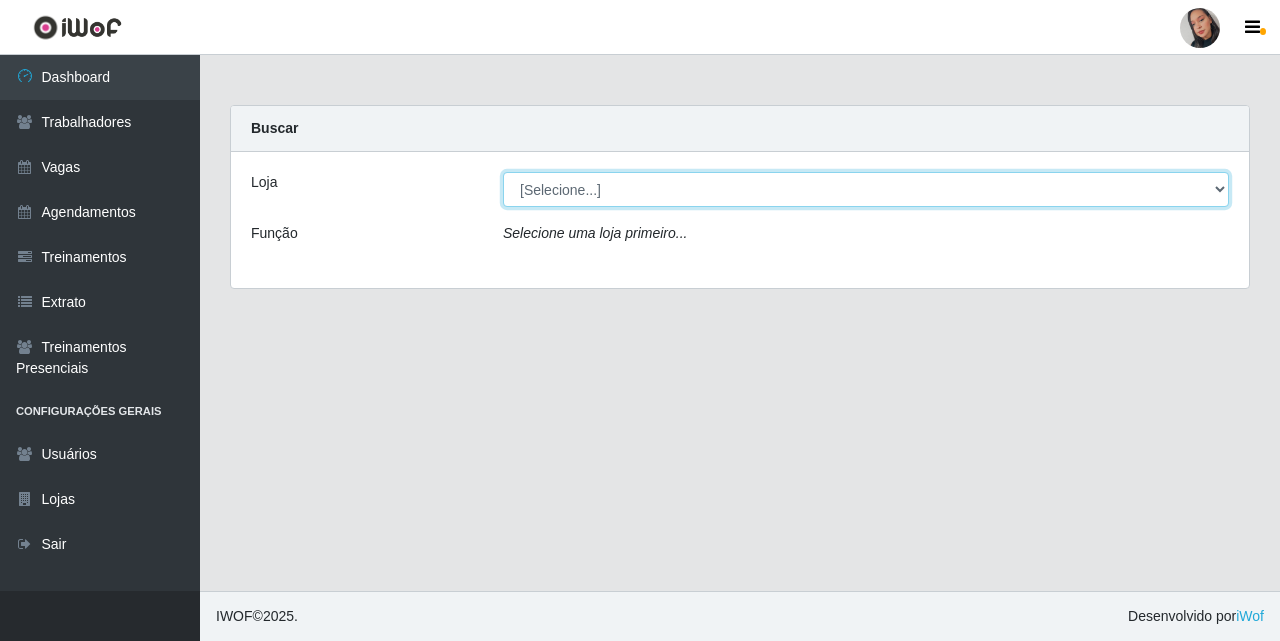 click on "[Selecione...] Supermercado São Sebastião - Unidade Camalaú" at bounding box center [866, 189] 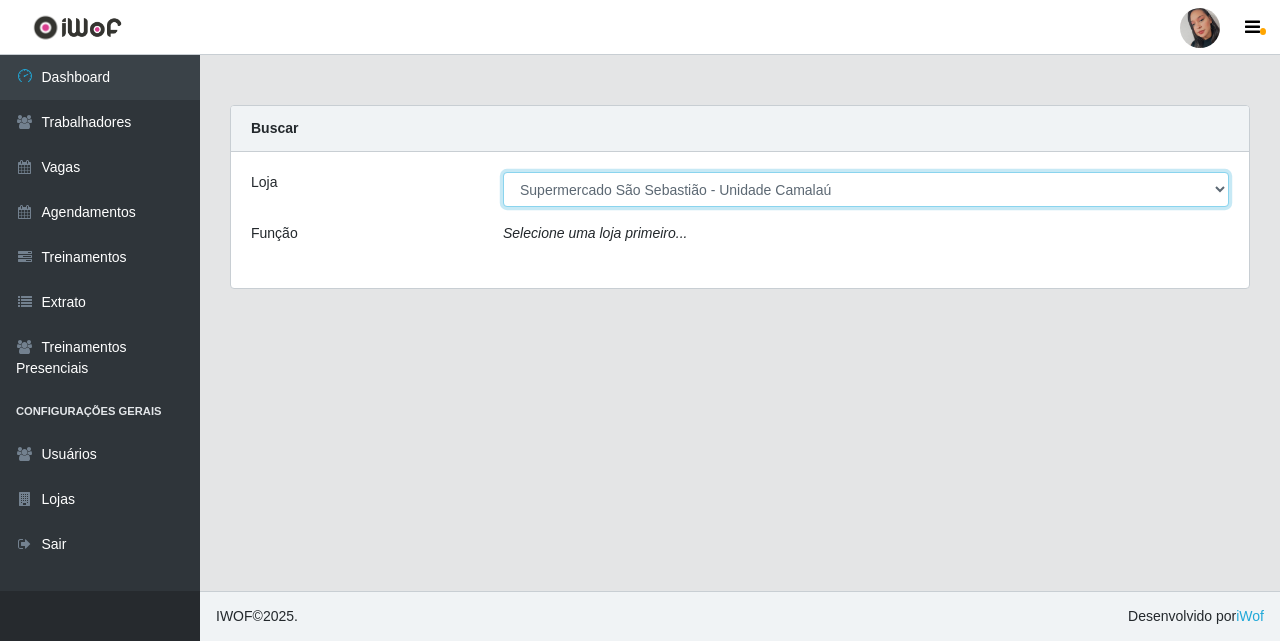 click on "[Selecione...] Supermercado São Sebastião - Unidade Camalaú" at bounding box center (866, 189) 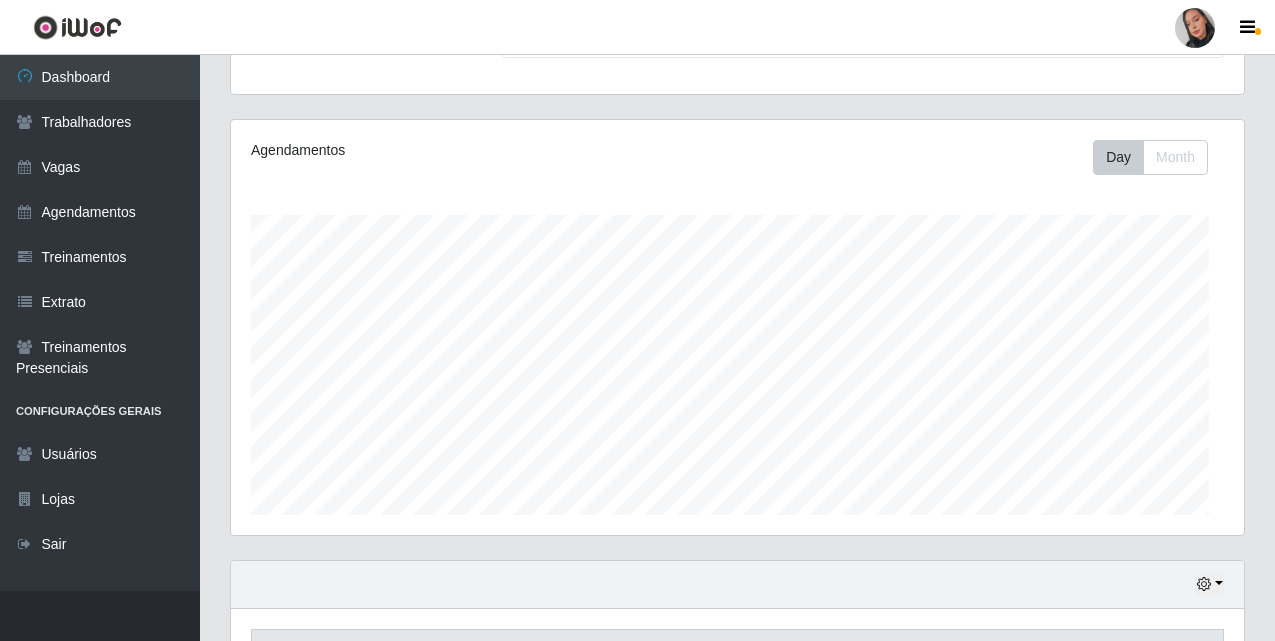 scroll, scrollTop: 435, scrollLeft: 0, axis: vertical 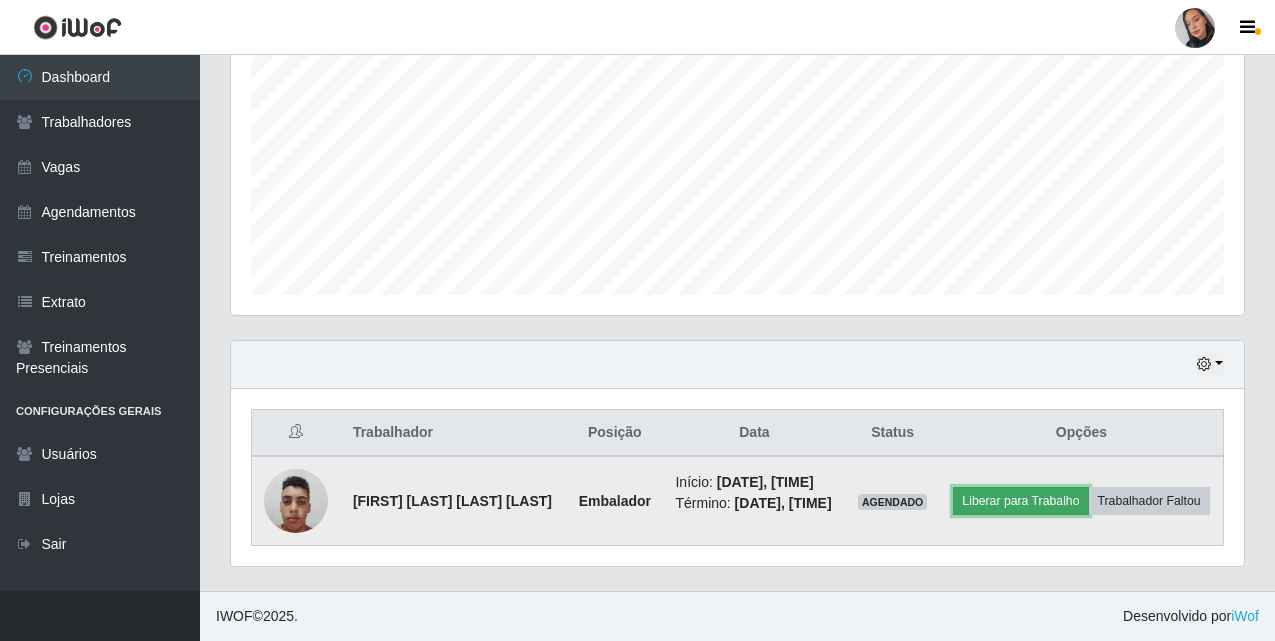 click on "Liberar para Trabalho" at bounding box center [1020, 501] 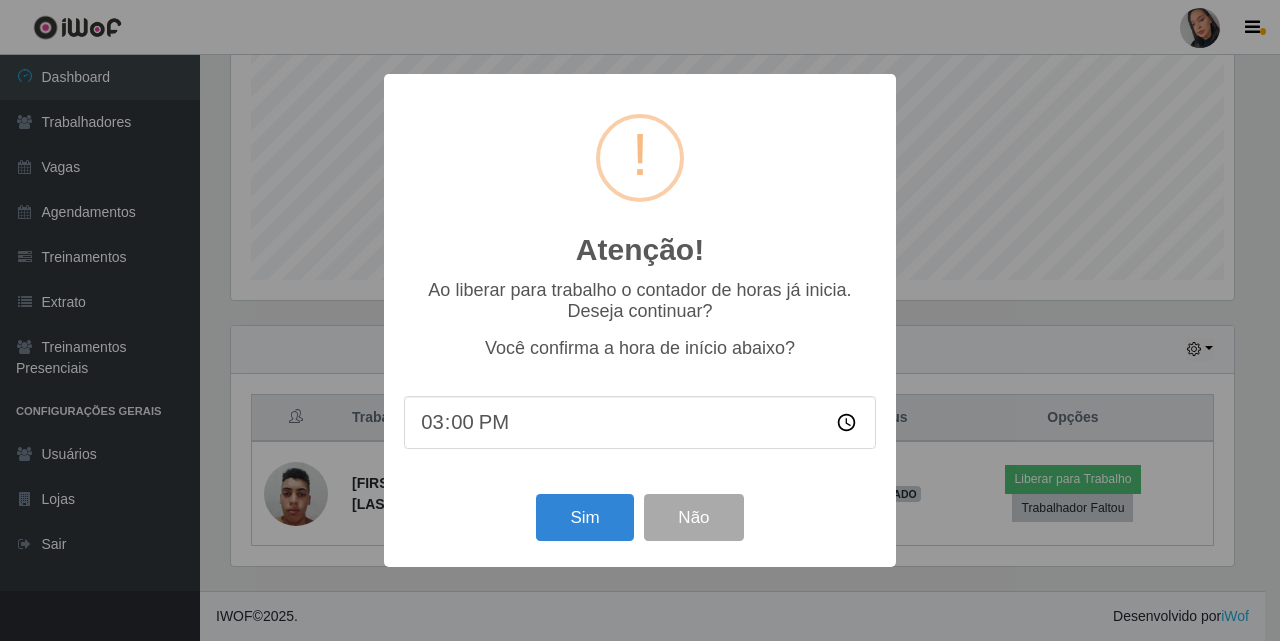 scroll, scrollTop: 999585, scrollLeft: 998997, axis: both 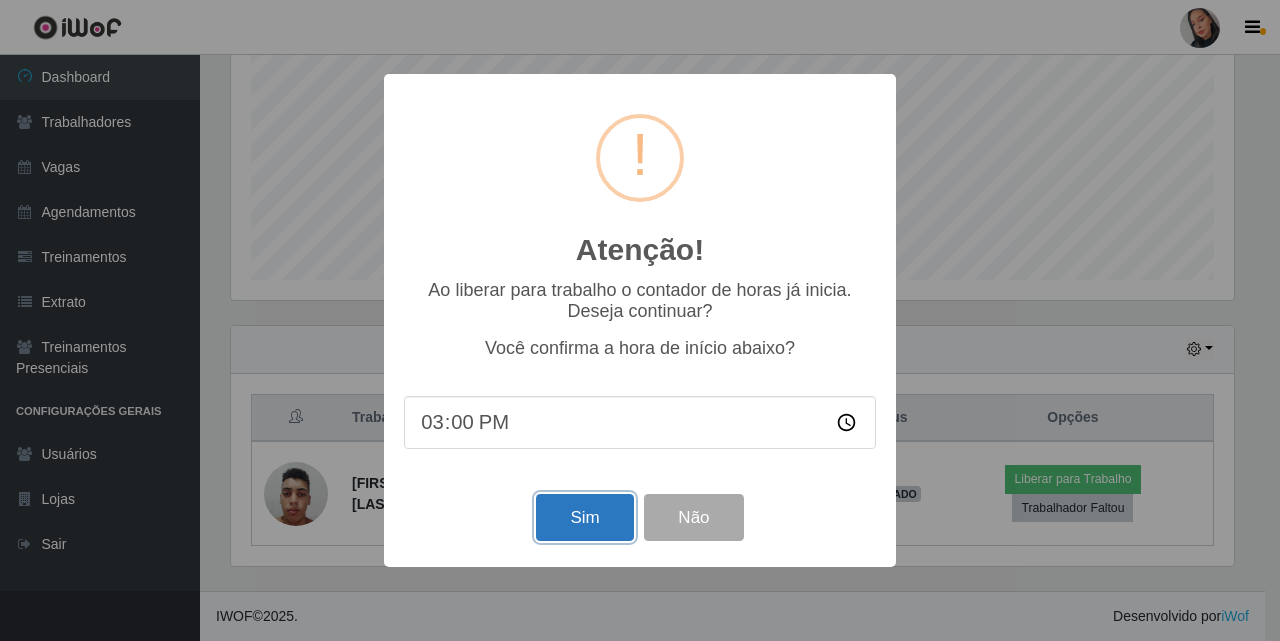 click on "Sim" at bounding box center (584, 517) 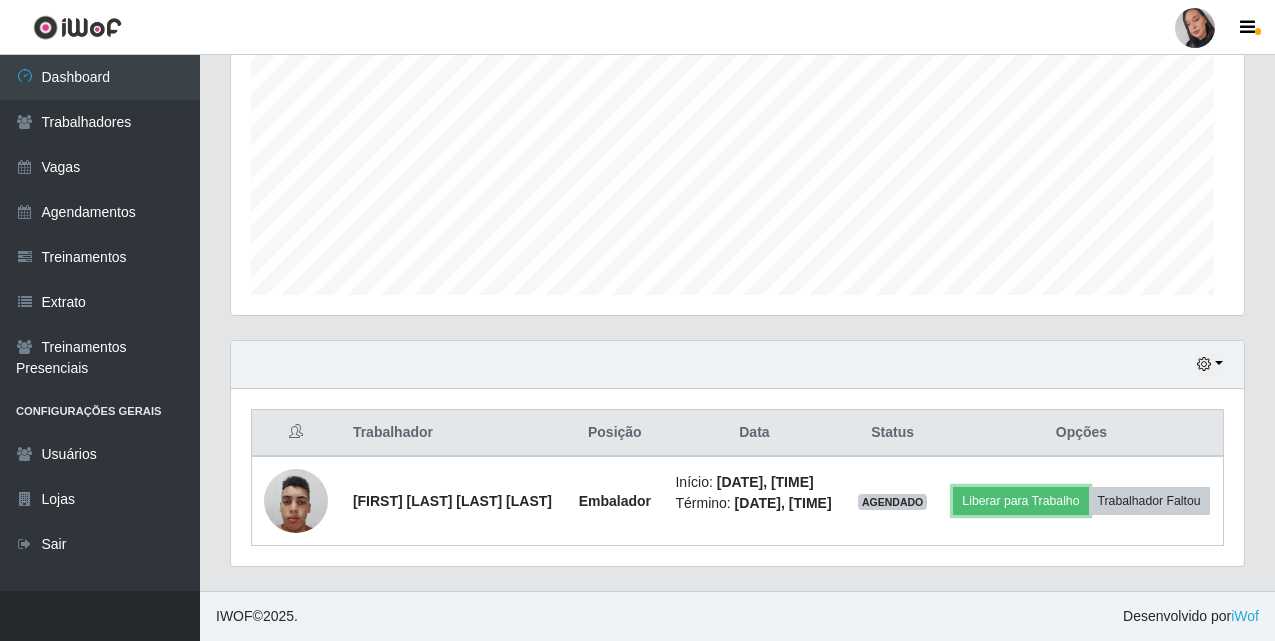 scroll, scrollTop: 999585, scrollLeft: 998987, axis: both 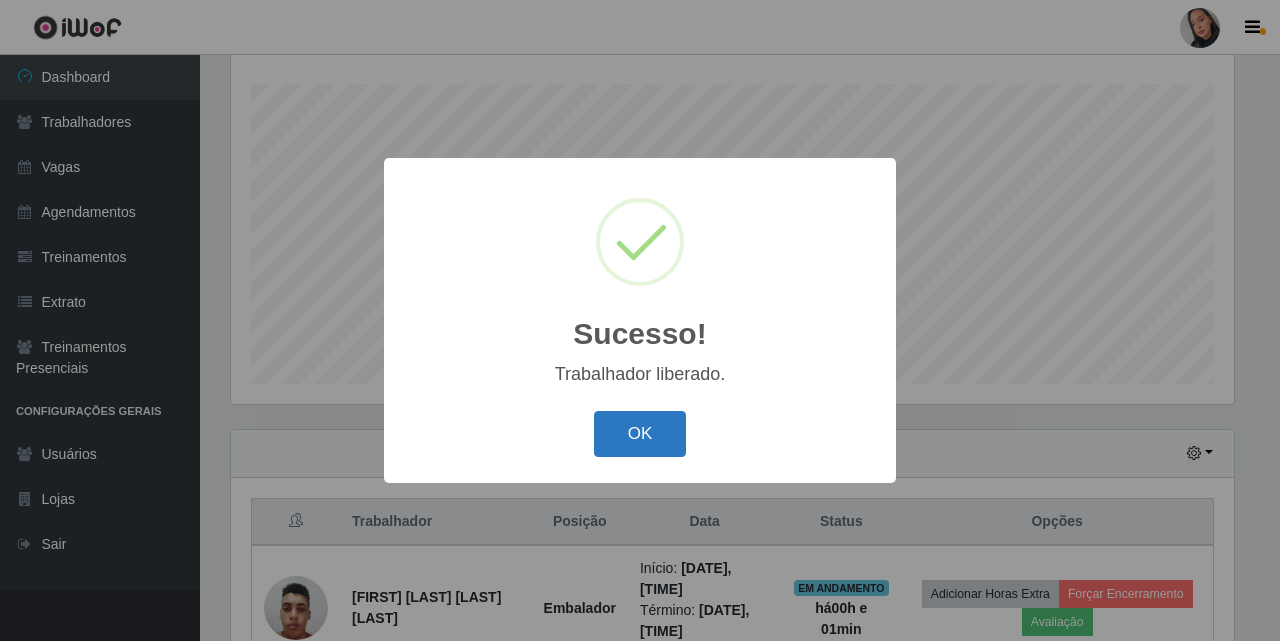 click on "OK" at bounding box center (640, 434) 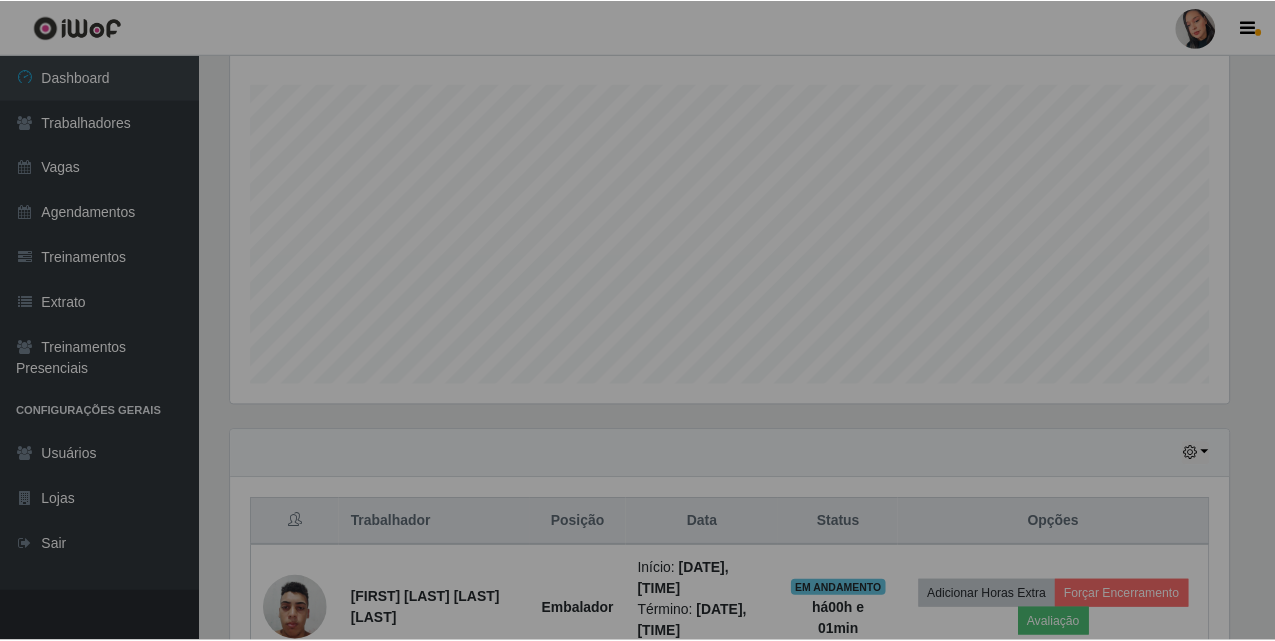 scroll, scrollTop: 999585, scrollLeft: 998987, axis: both 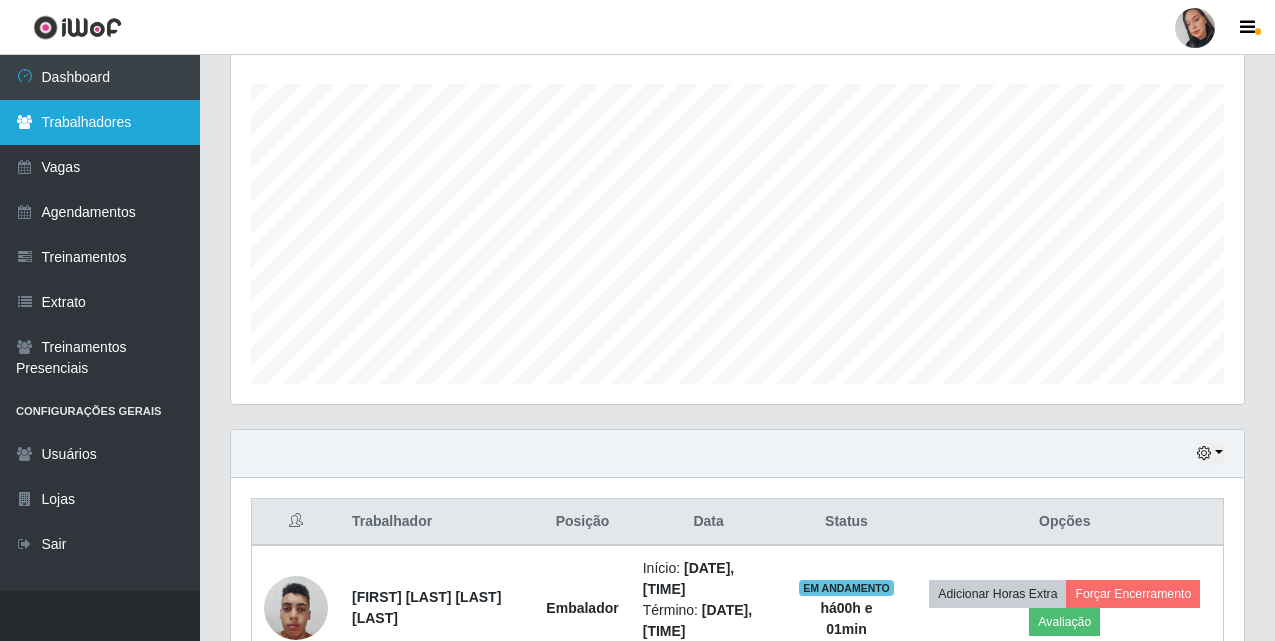 click on "Trabalhadores" at bounding box center (100, 122) 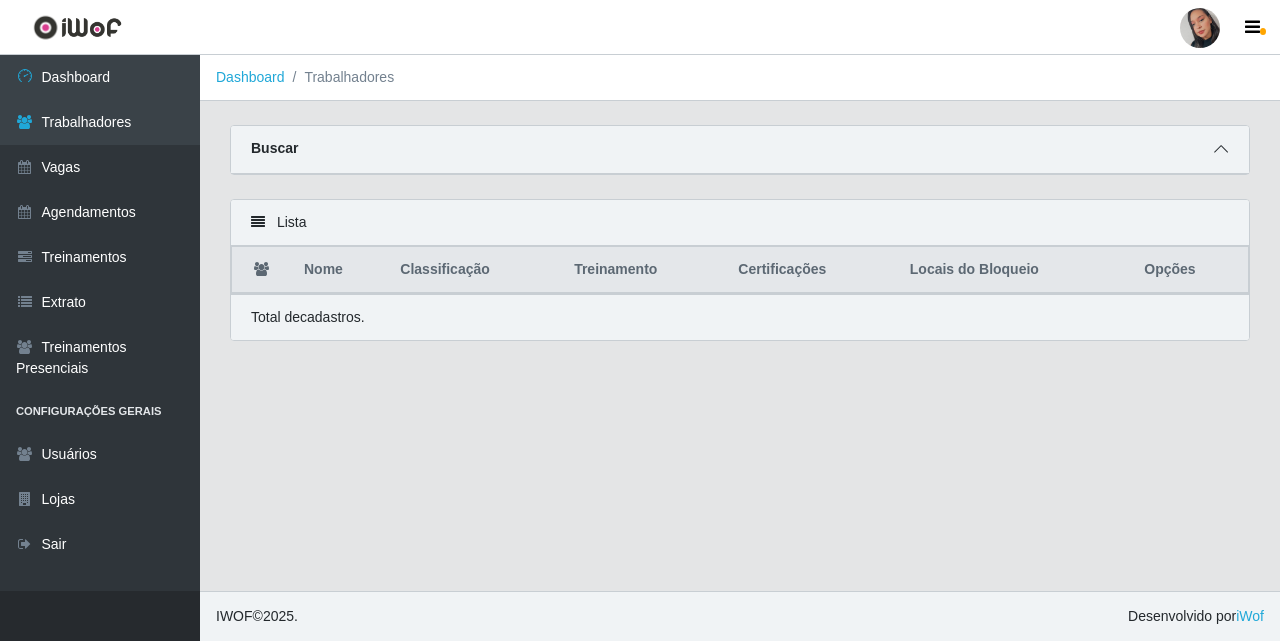 click at bounding box center (1221, 149) 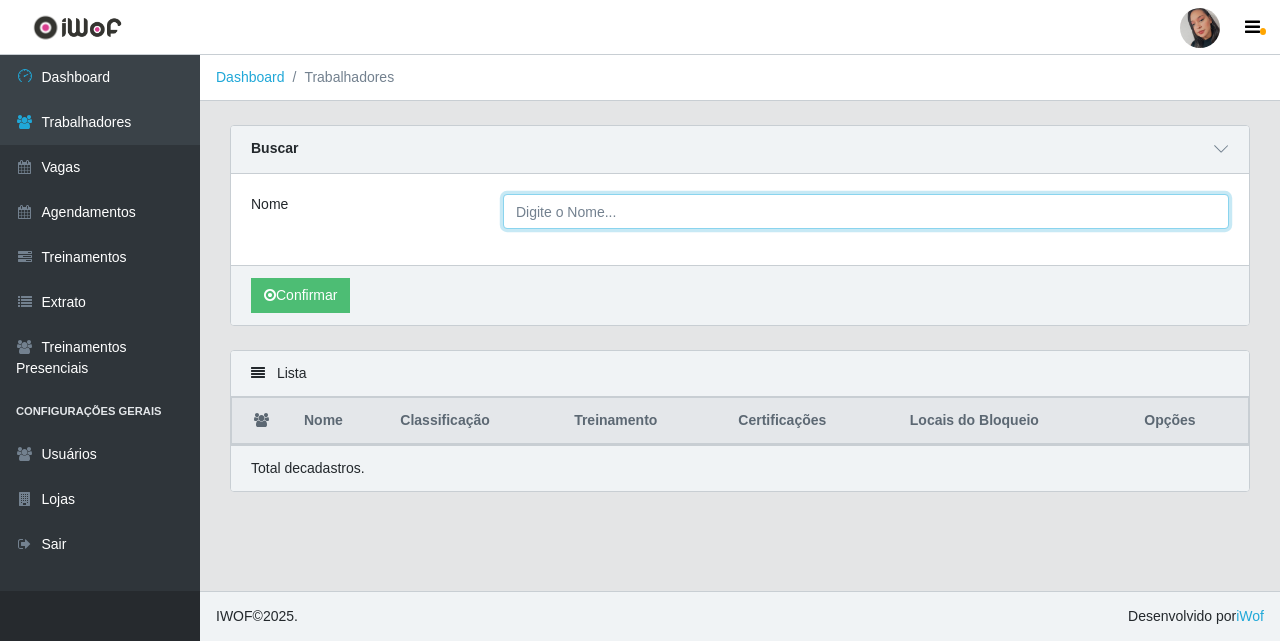 click on "Nome" at bounding box center (866, 211) 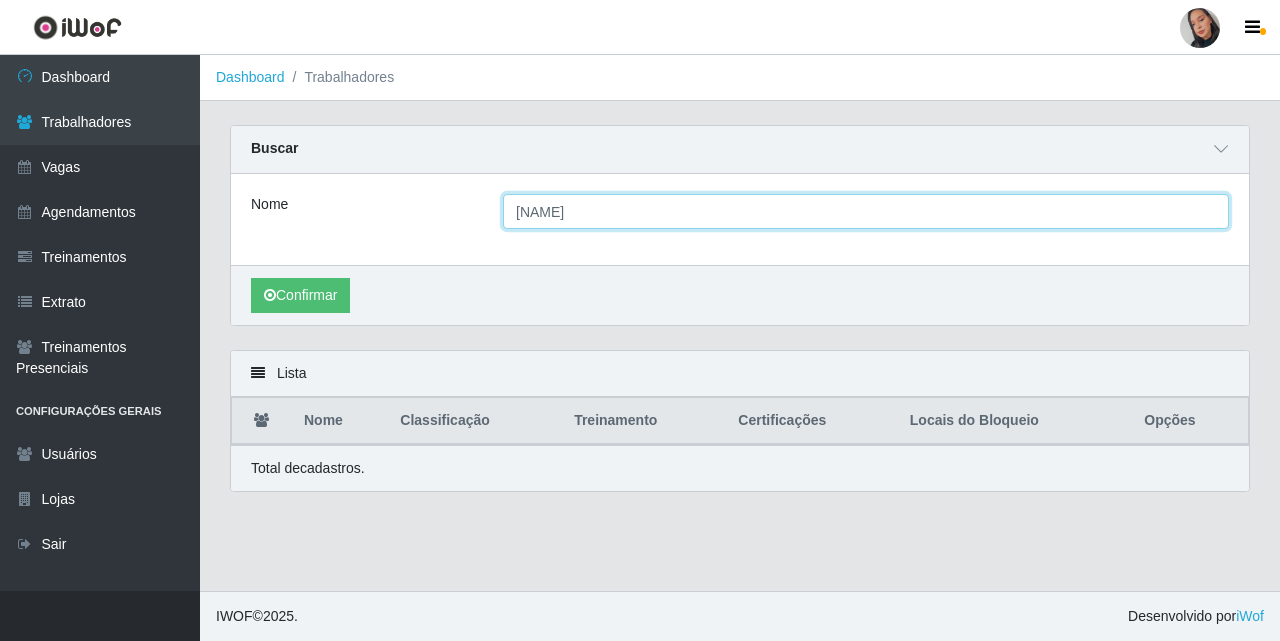 type on "[NAME]" 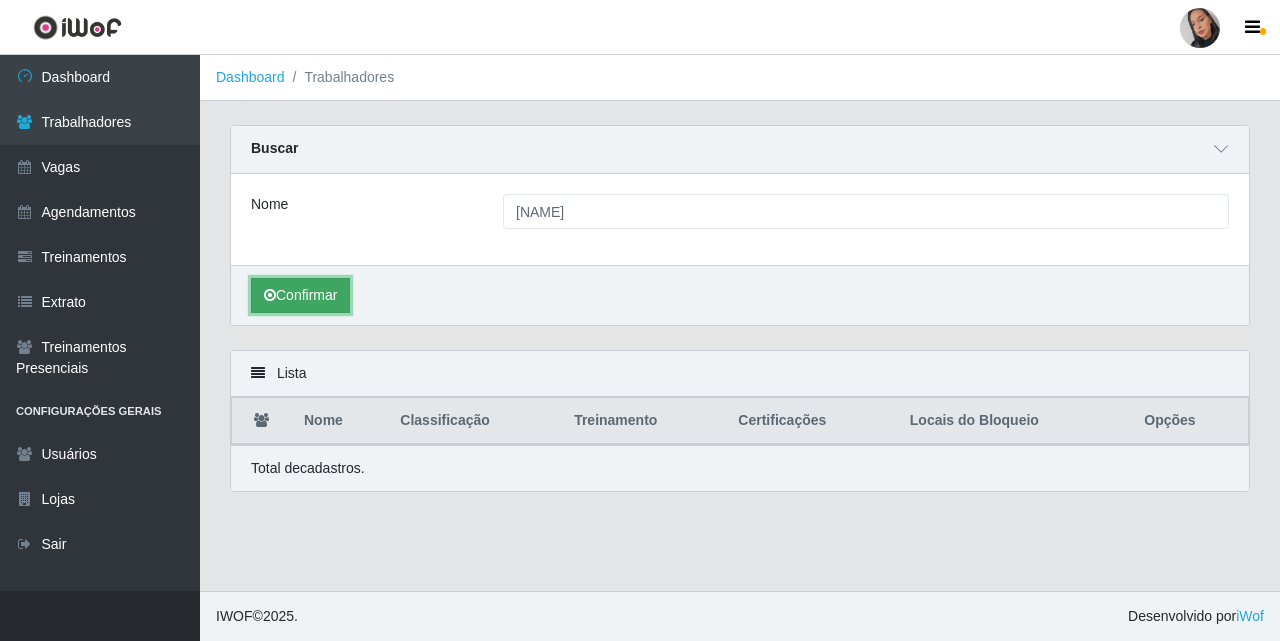 click on "Confirmar" at bounding box center [300, 295] 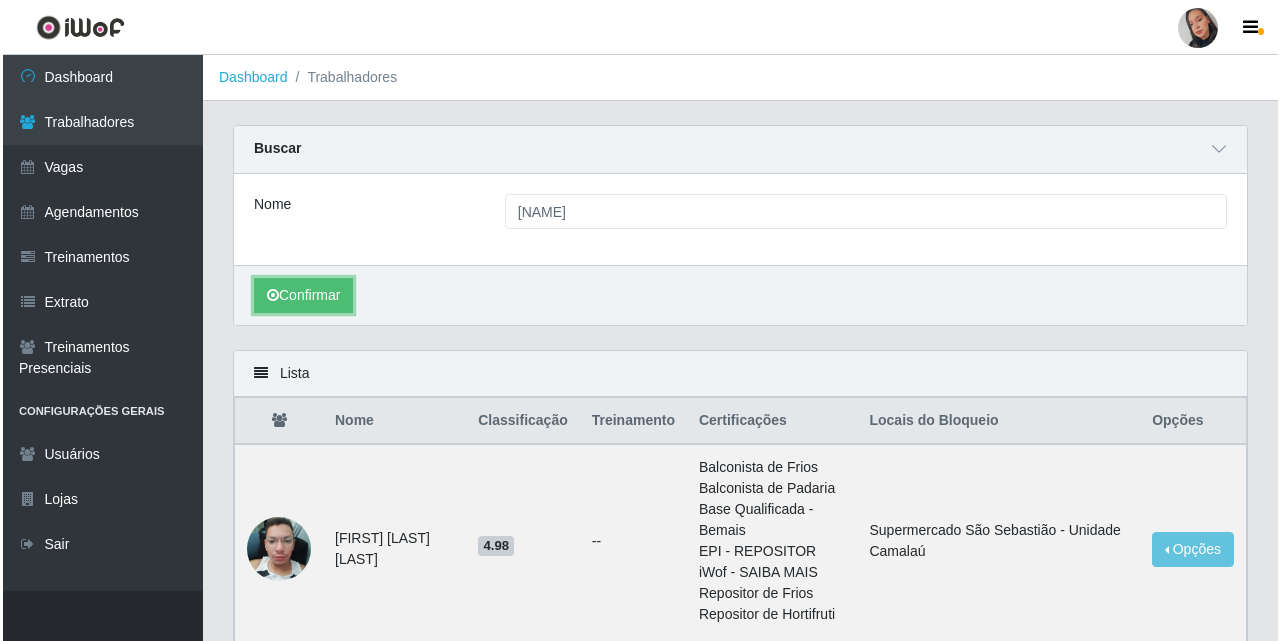 scroll, scrollTop: 150, scrollLeft: 0, axis: vertical 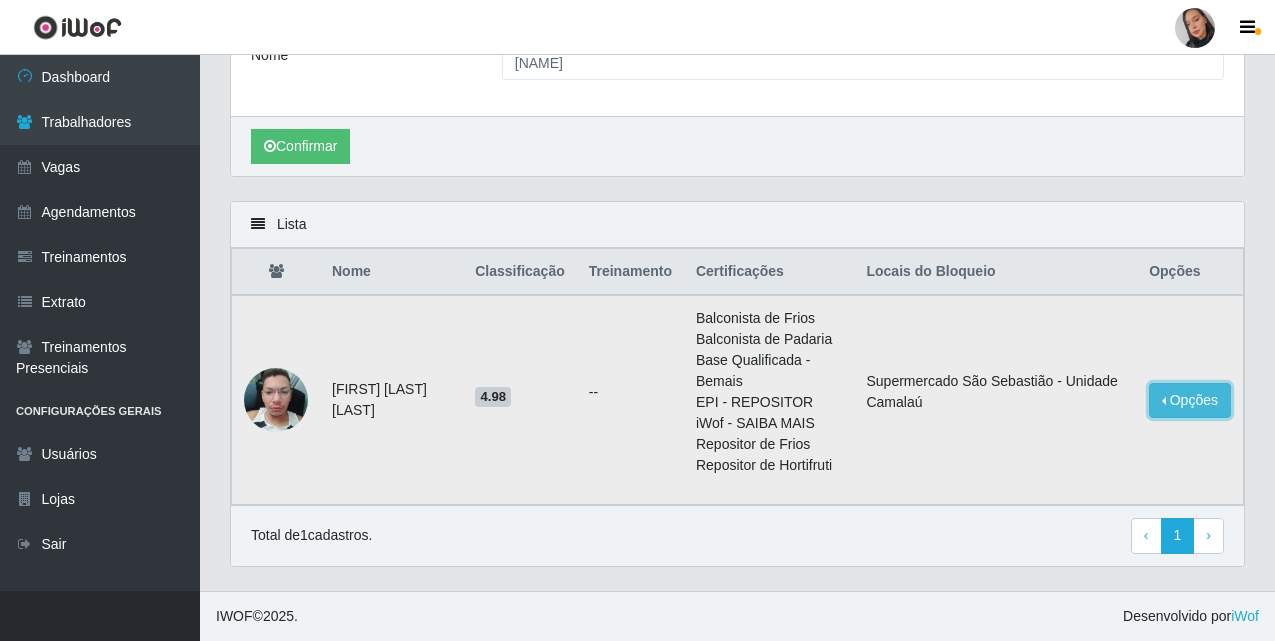 click on "Opções" at bounding box center [1190, 400] 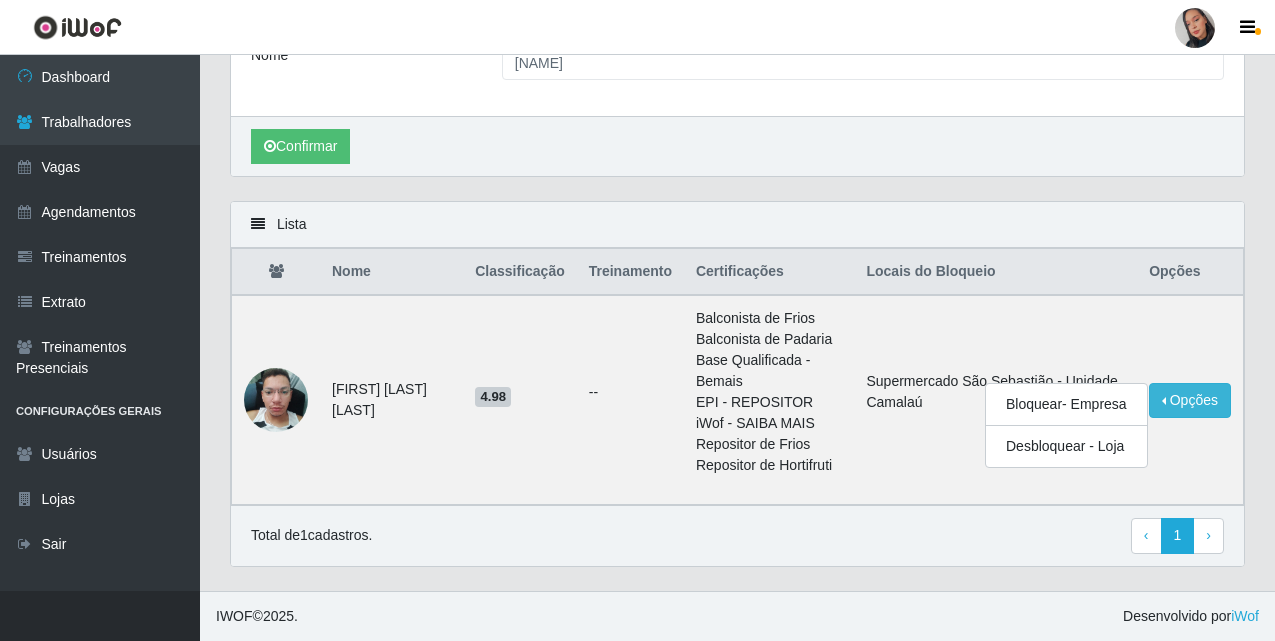 click on "Buscar Nome [LAST] Confirmar" at bounding box center [737, 88] 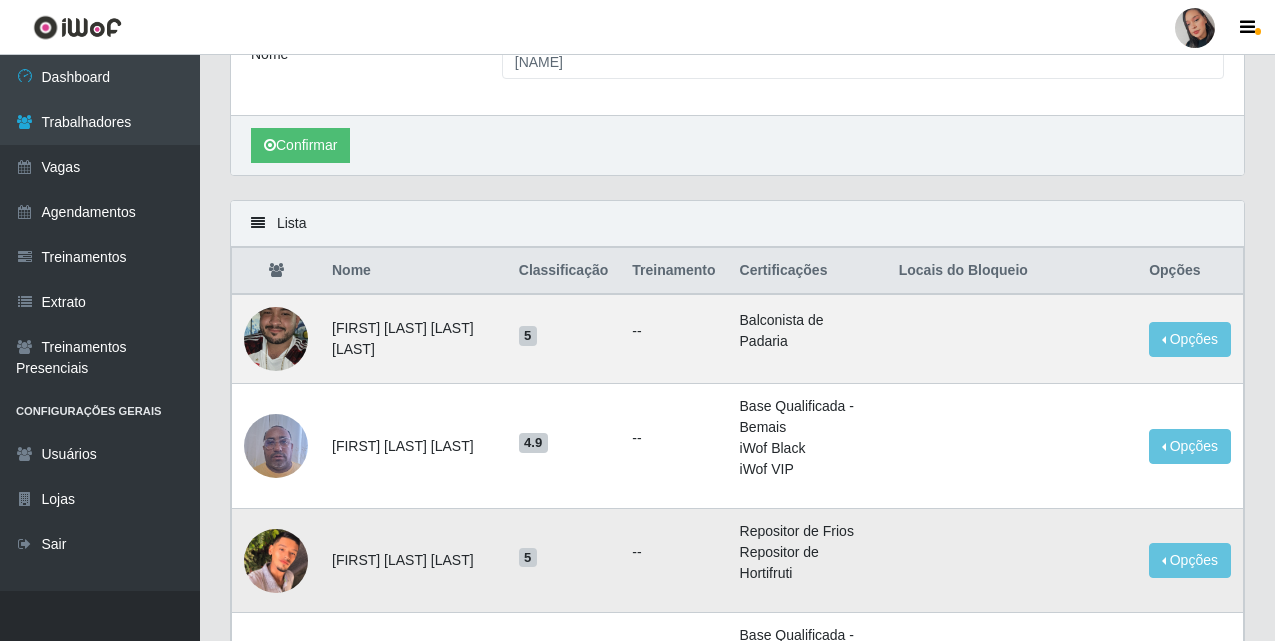 click at bounding box center [276, 561] 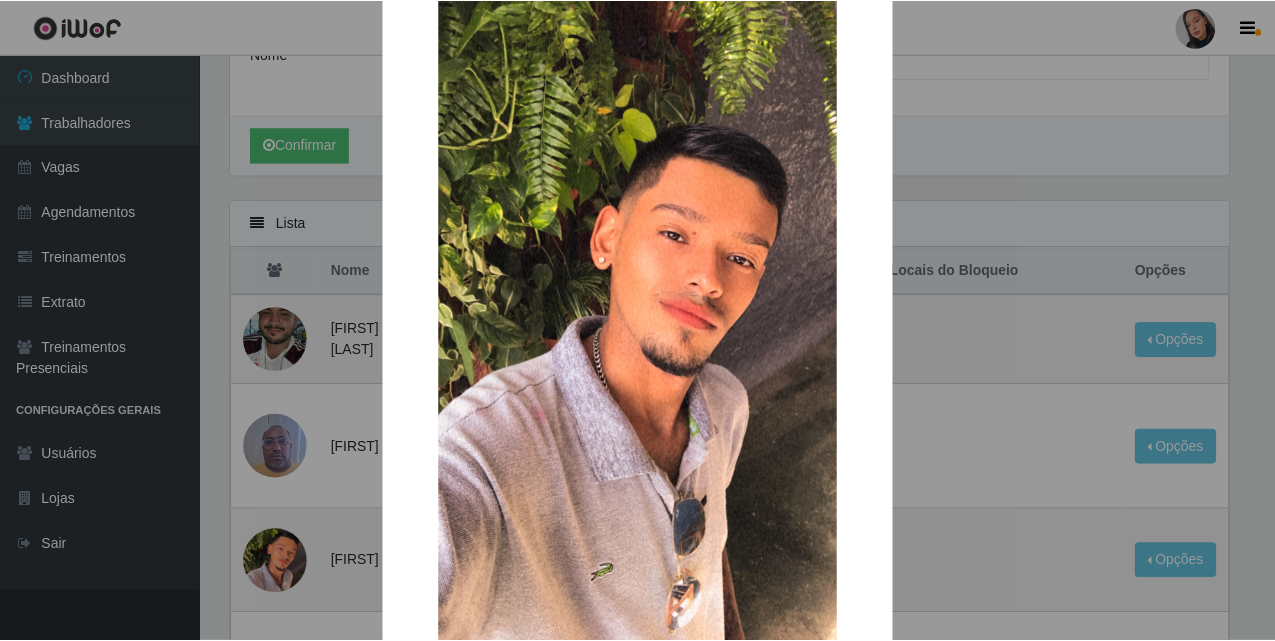 scroll, scrollTop: 245, scrollLeft: 0, axis: vertical 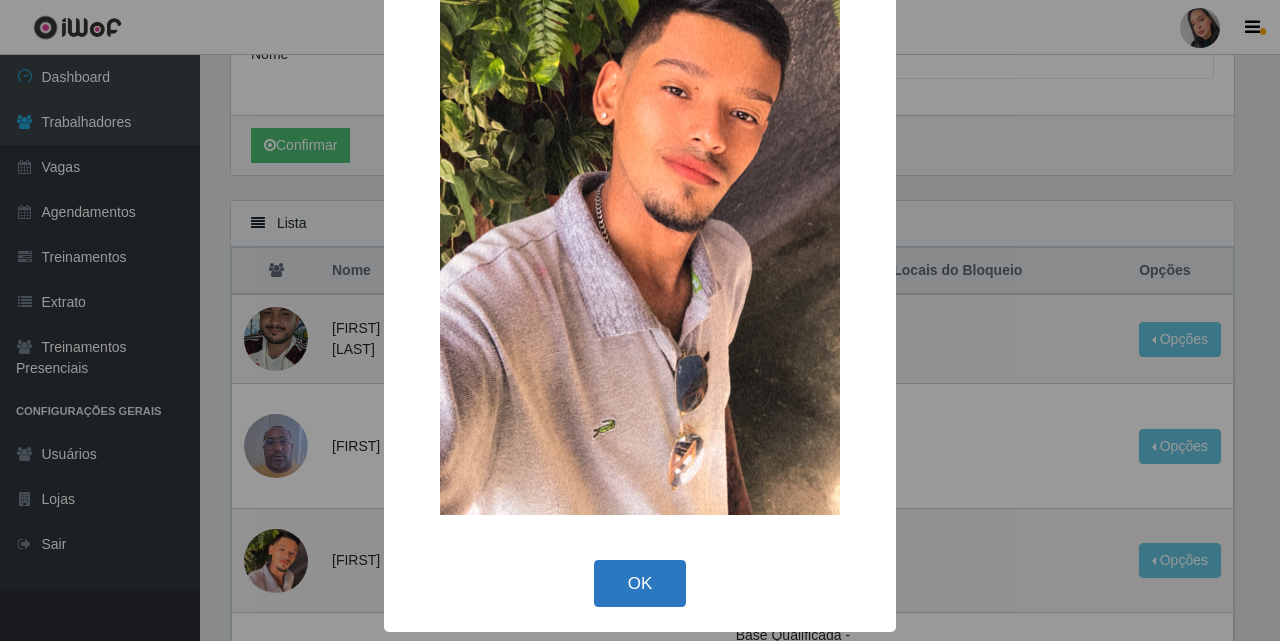 click on "OK" at bounding box center (640, 583) 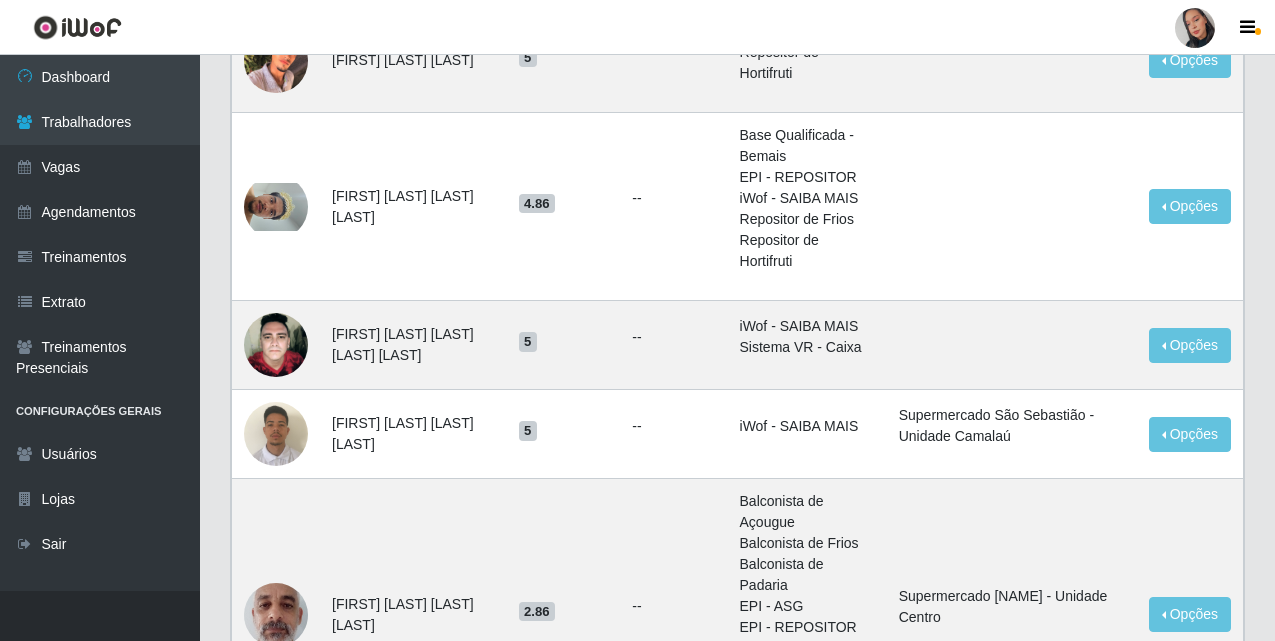 scroll, scrollTop: 750, scrollLeft: 0, axis: vertical 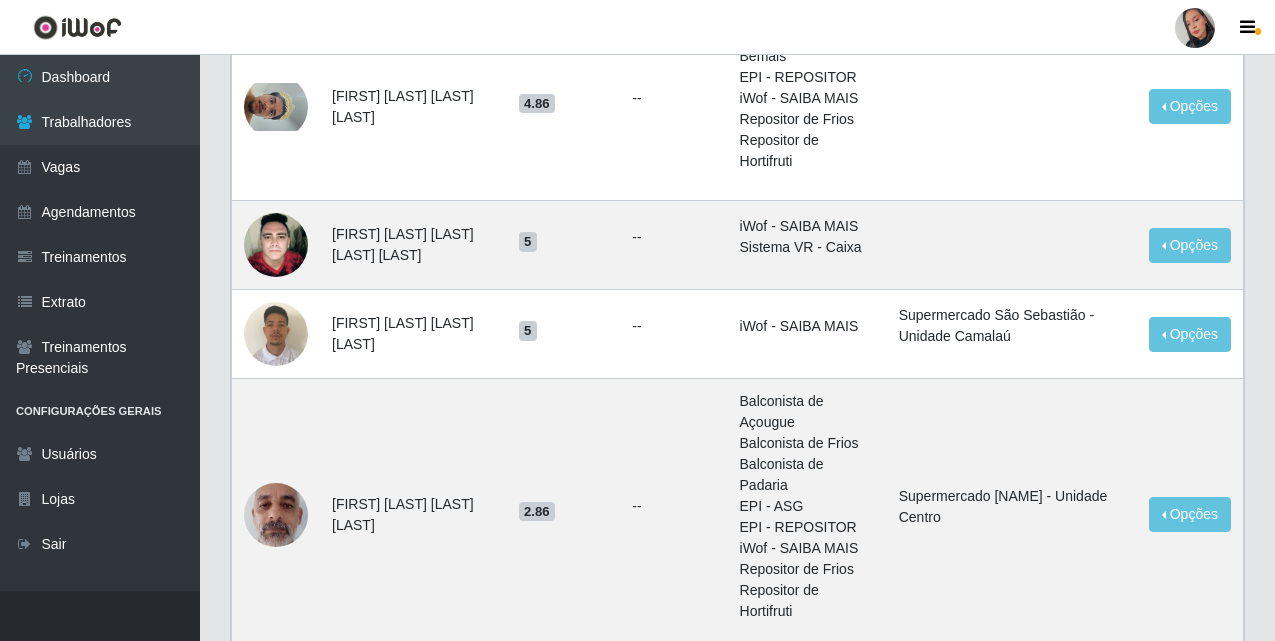click at bounding box center [1195, 28] 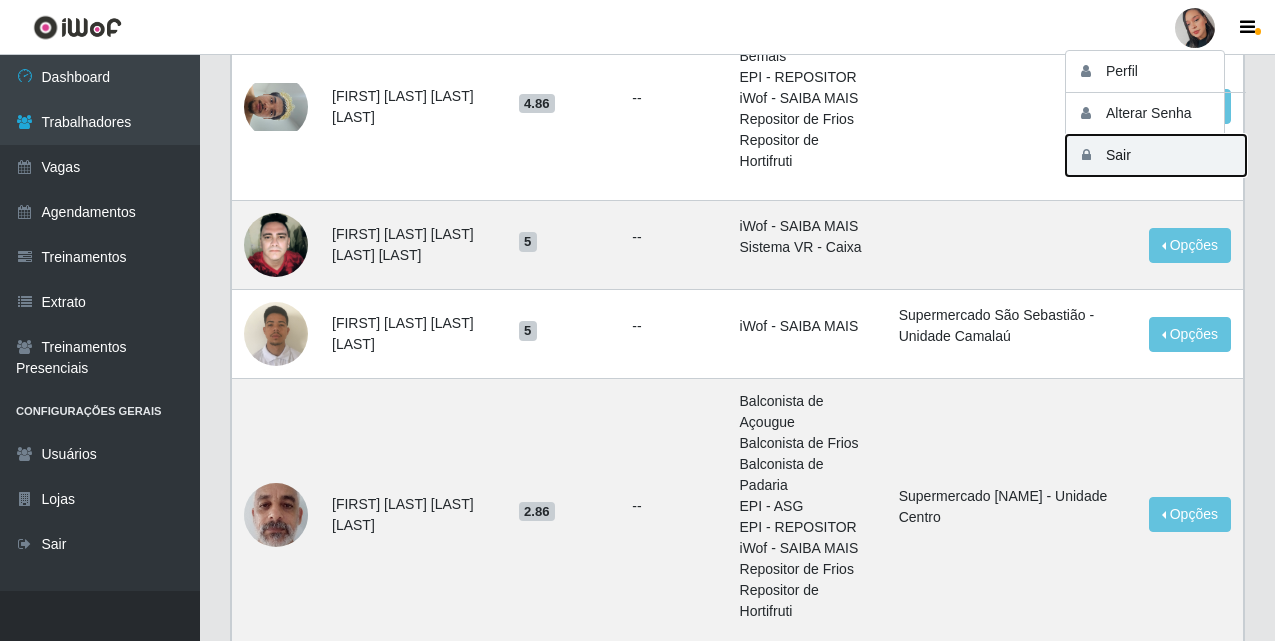 click on "Sair" at bounding box center (1156, 155) 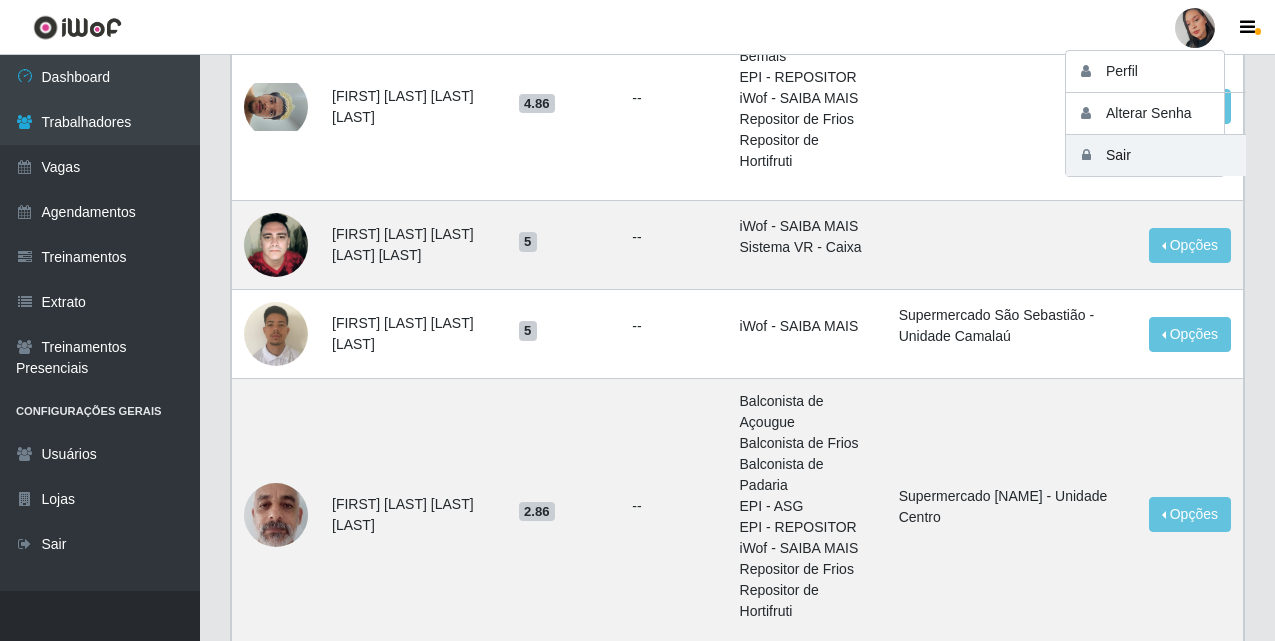 scroll, scrollTop: 0, scrollLeft: 0, axis: both 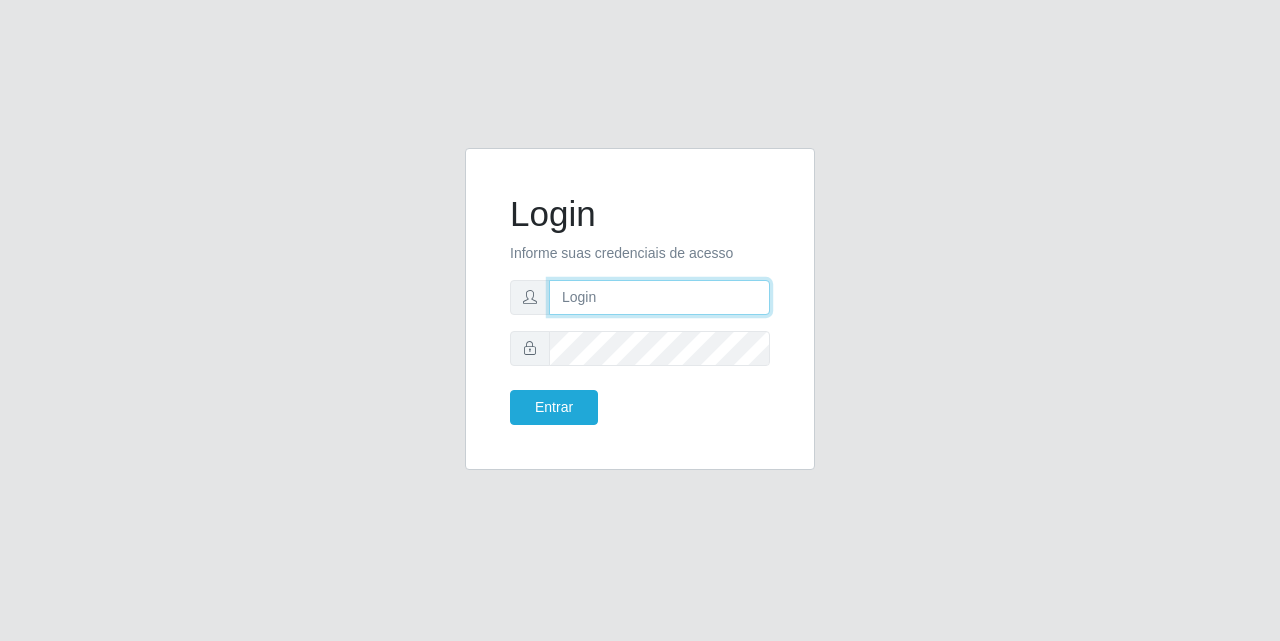 click at bounding box center (659, 297) 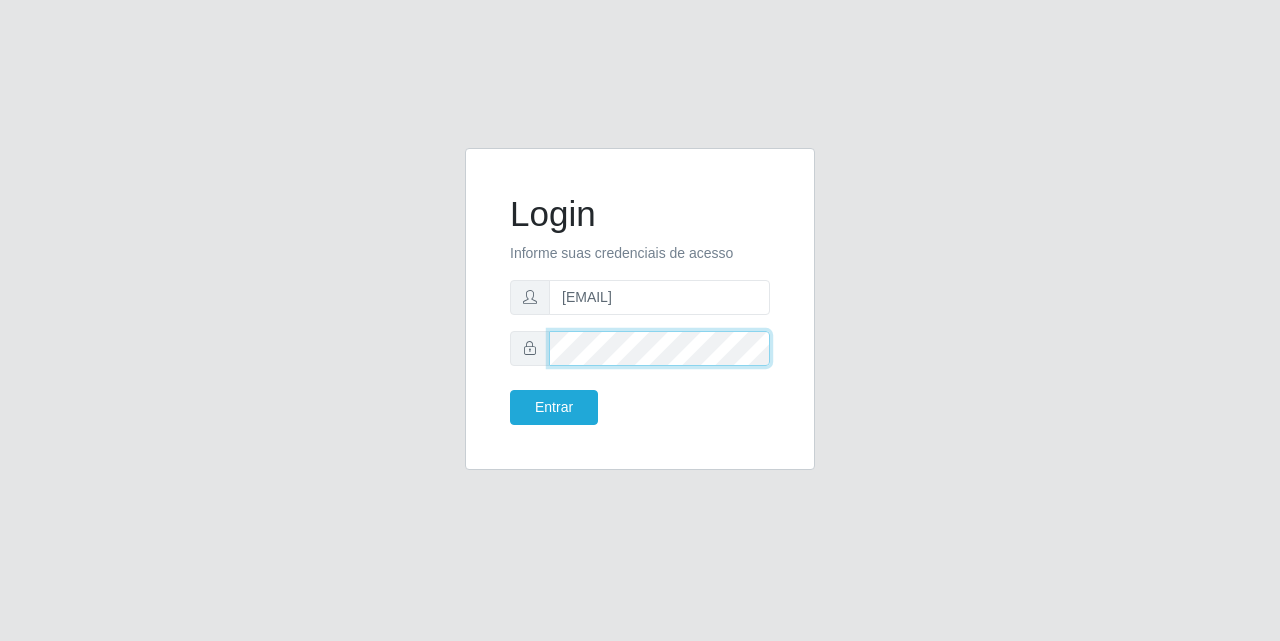 click on "Entrar" at bounding box center [554, 407] 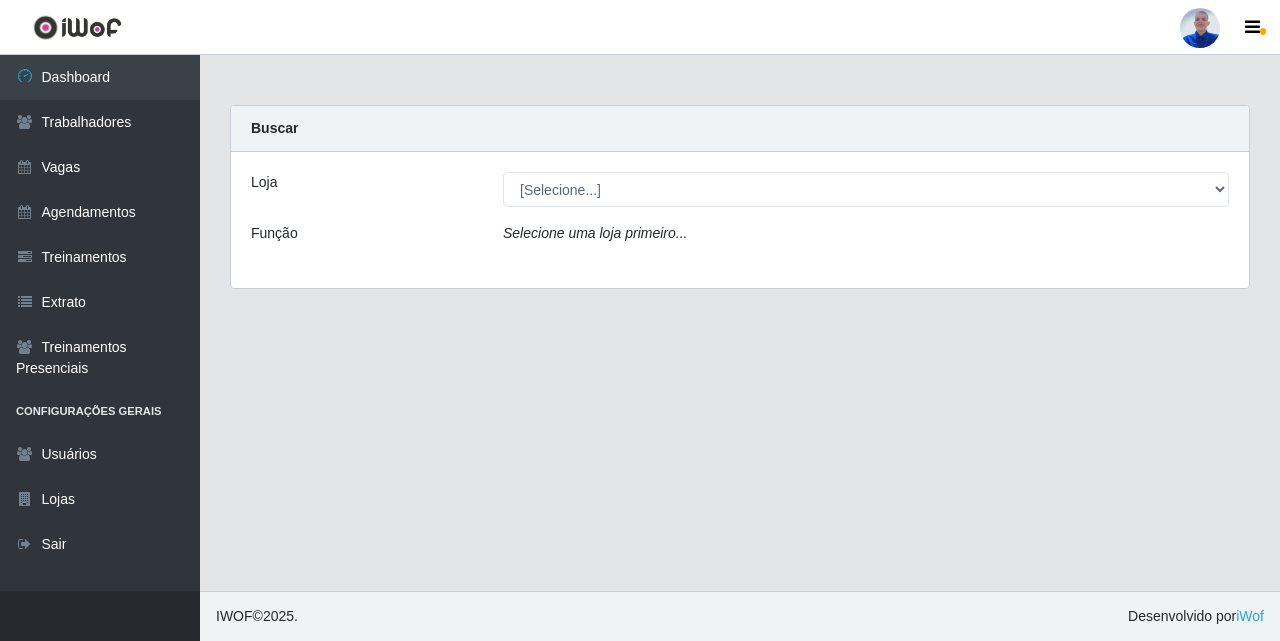 click on "Loja [Selecione...] Supermercado [NAME] - Unidade Camalaú Função Selecione uma loja primeiro..." at bounding box center [740, 220] 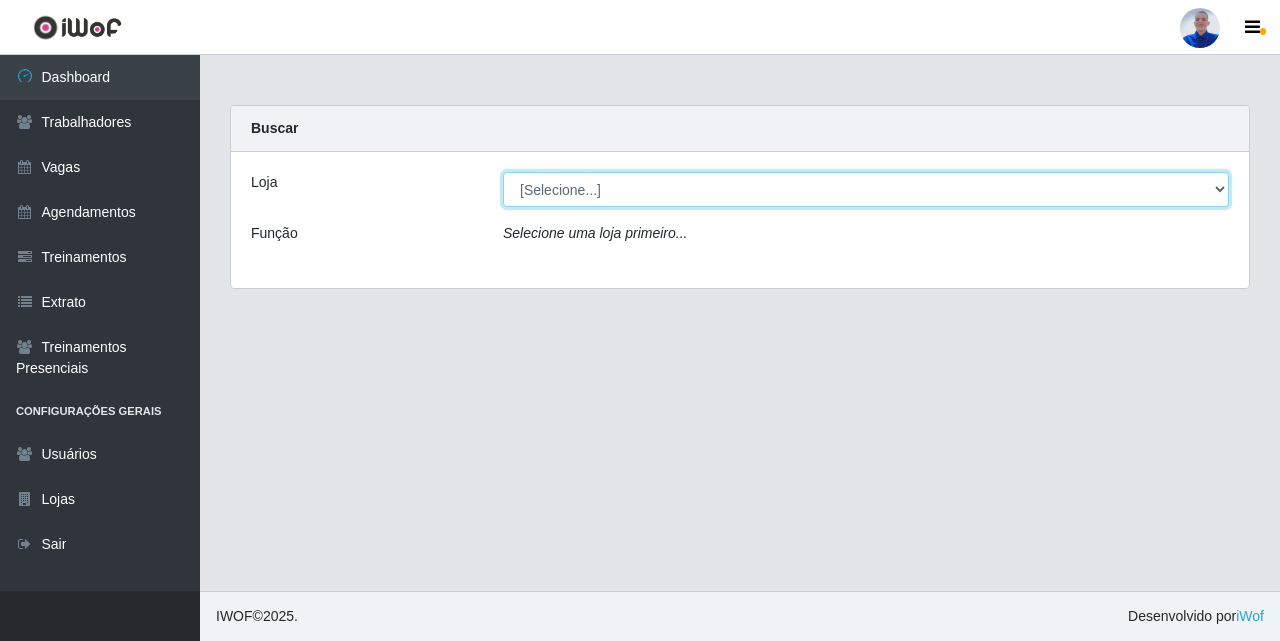 click on "[Selecione...] Supermercado São Sebastião - Unidade Camalaú" at bounding box center (866, 189) 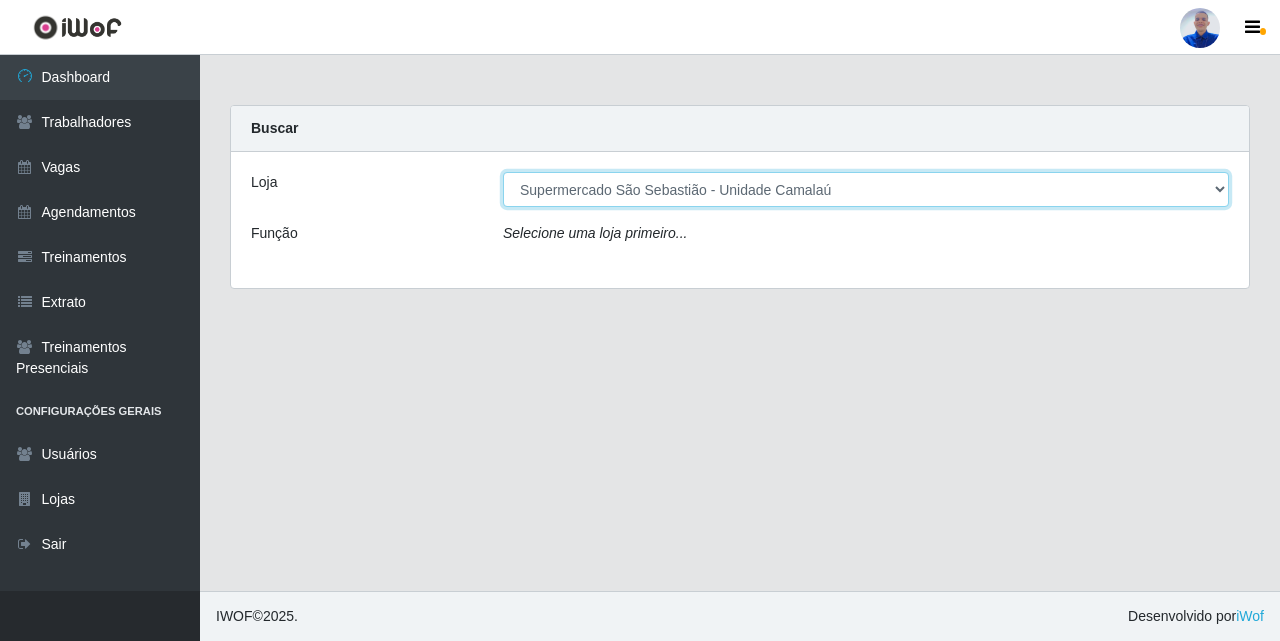 click on "[Selecione...] Supermercado São Sebastião - Unidade Camalaú" at bounding box center (866, 189) 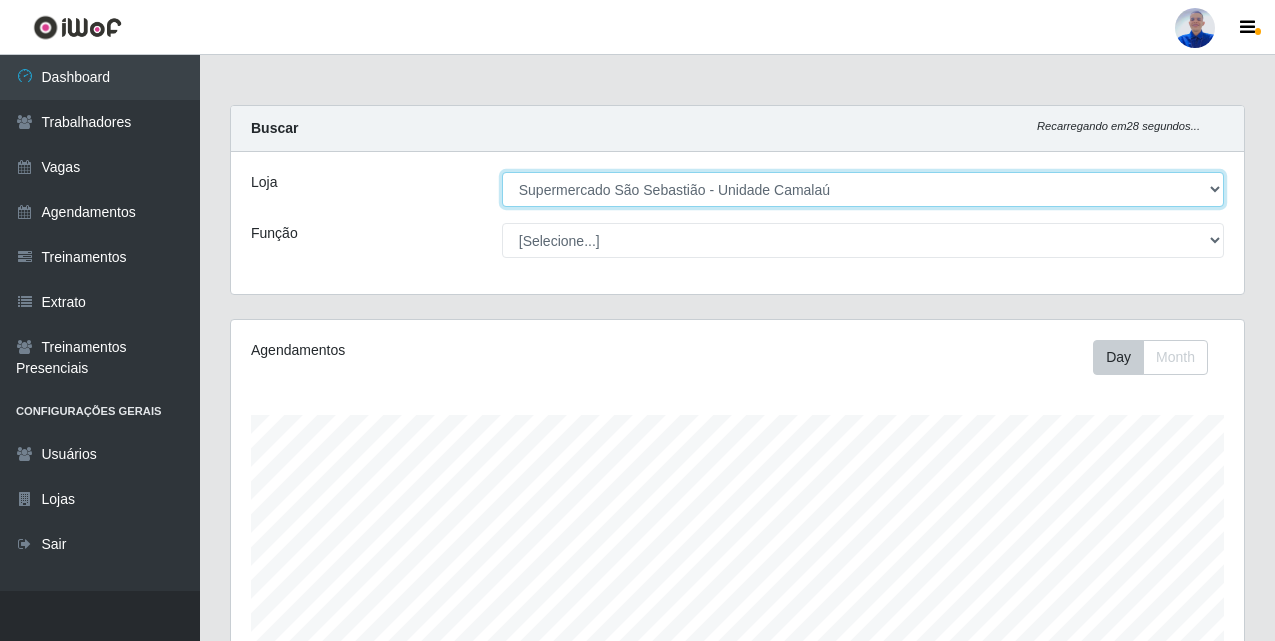 scroll, scrollTop: 999585, scrollLeft: 998987, axis: both 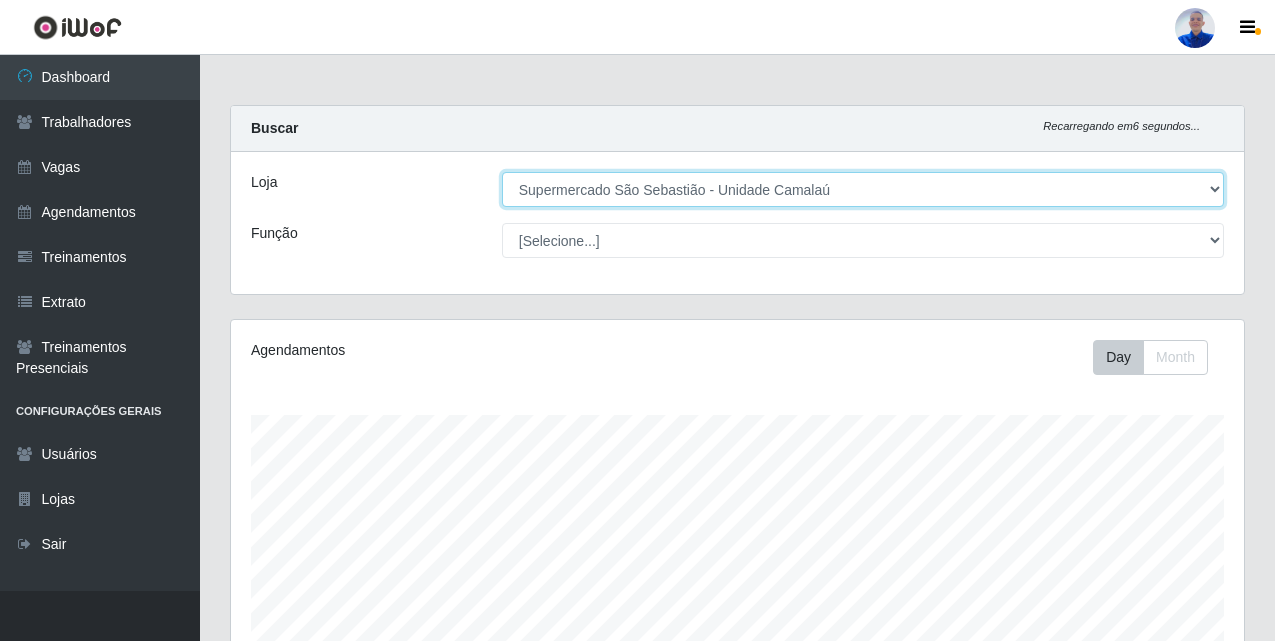 click on "[Selecione...] Supermercado São Sebastião - Unidade Camalaú" at bounding box center [863, 189] 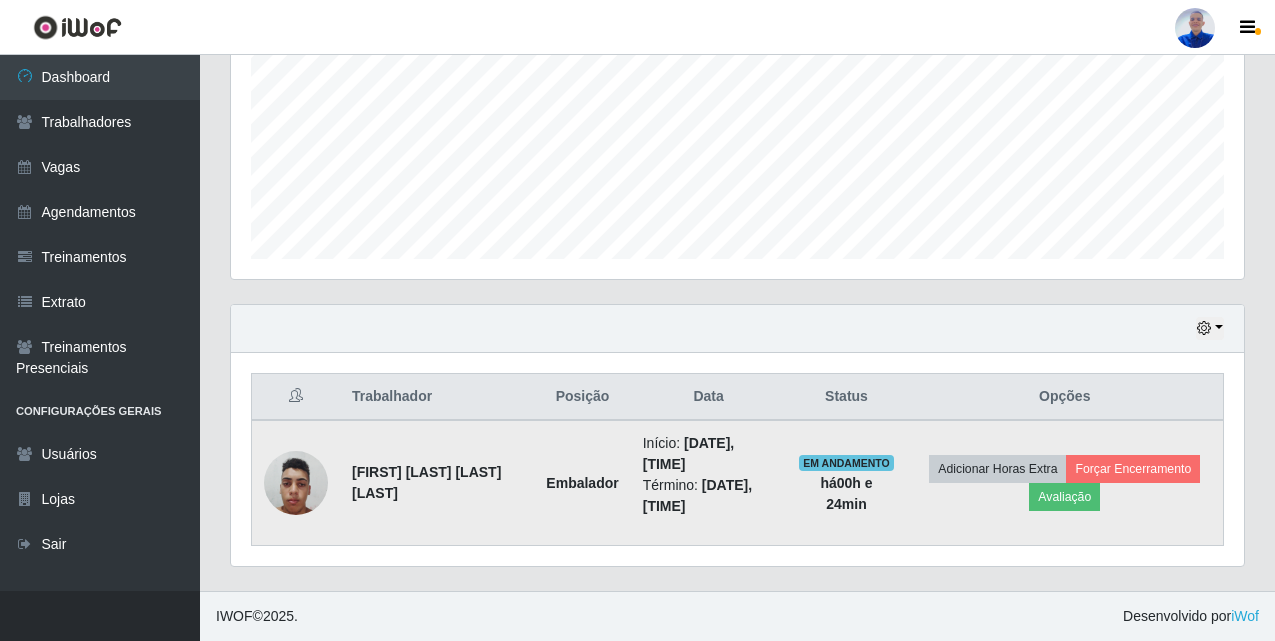 scroll, scrollTop: 56, scrollLeft: 0, axis: vertical 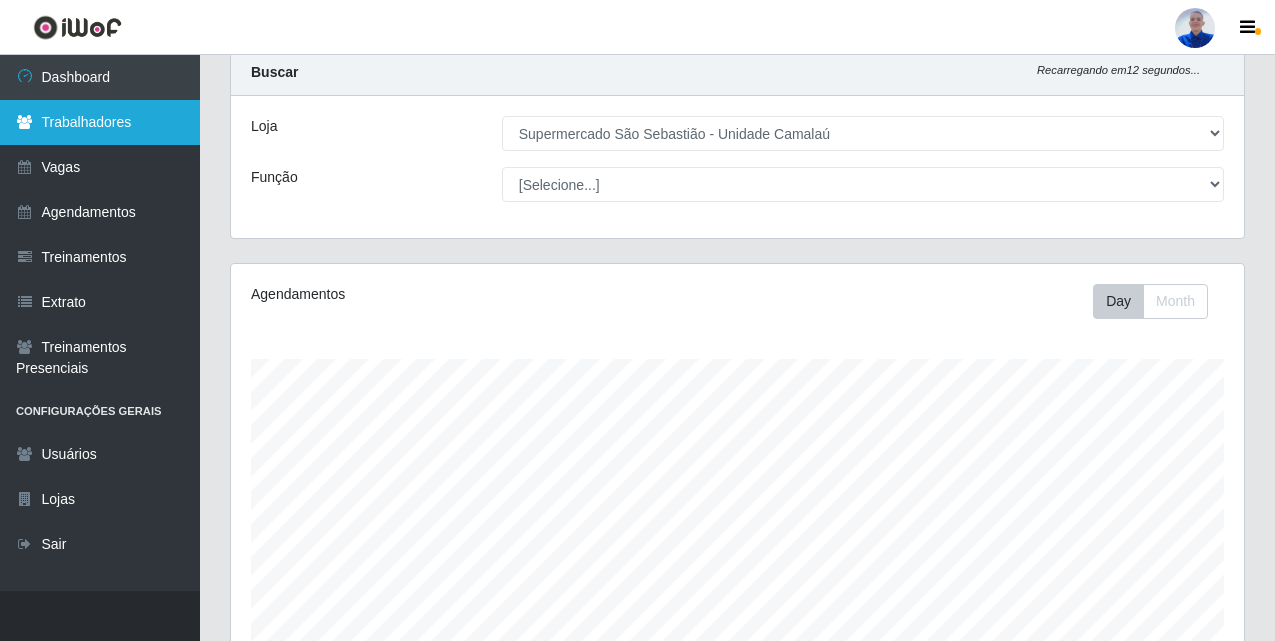 click on "Trabalhadores" at bounding box center (100, 122) 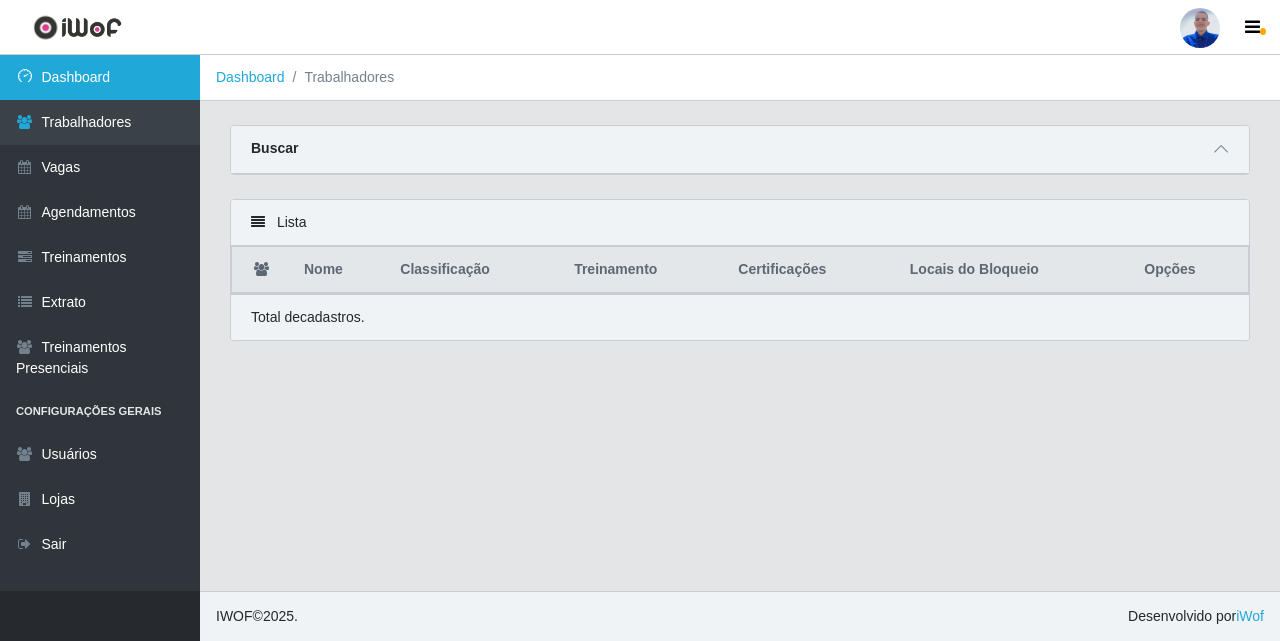 click on "Dashboard" at bounding box center (100, 77) 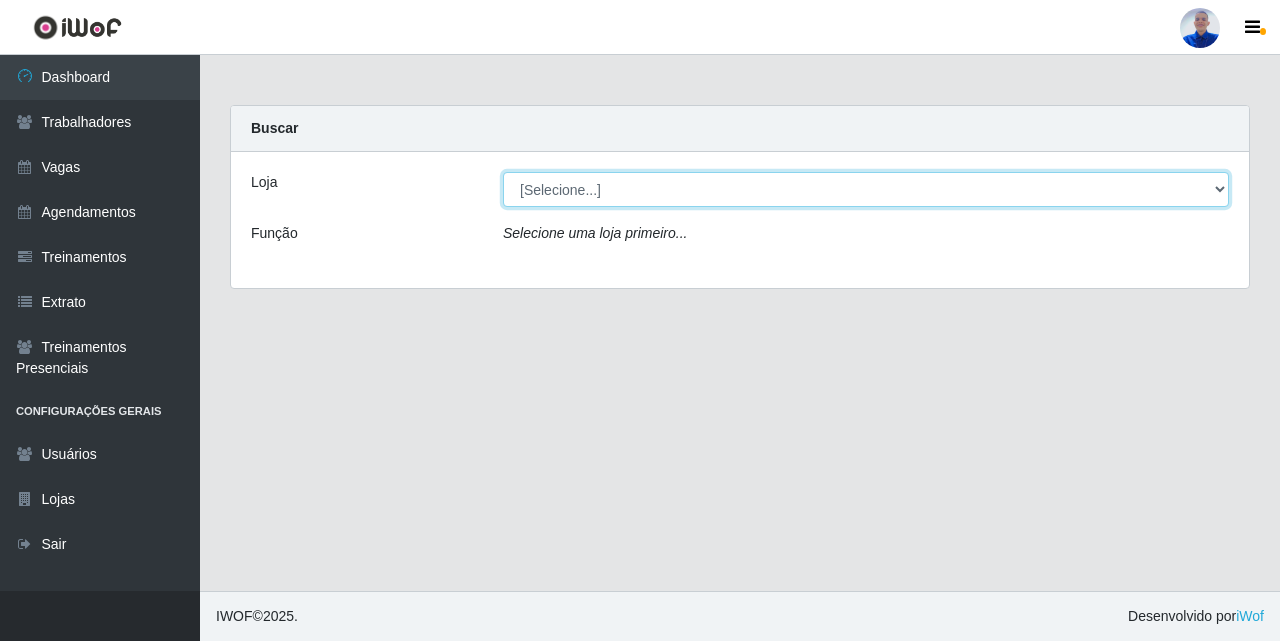 click on "[Selecione...] Supermercado São Sebastião - Unidade Camalaú" at bounding box center (866, 189) 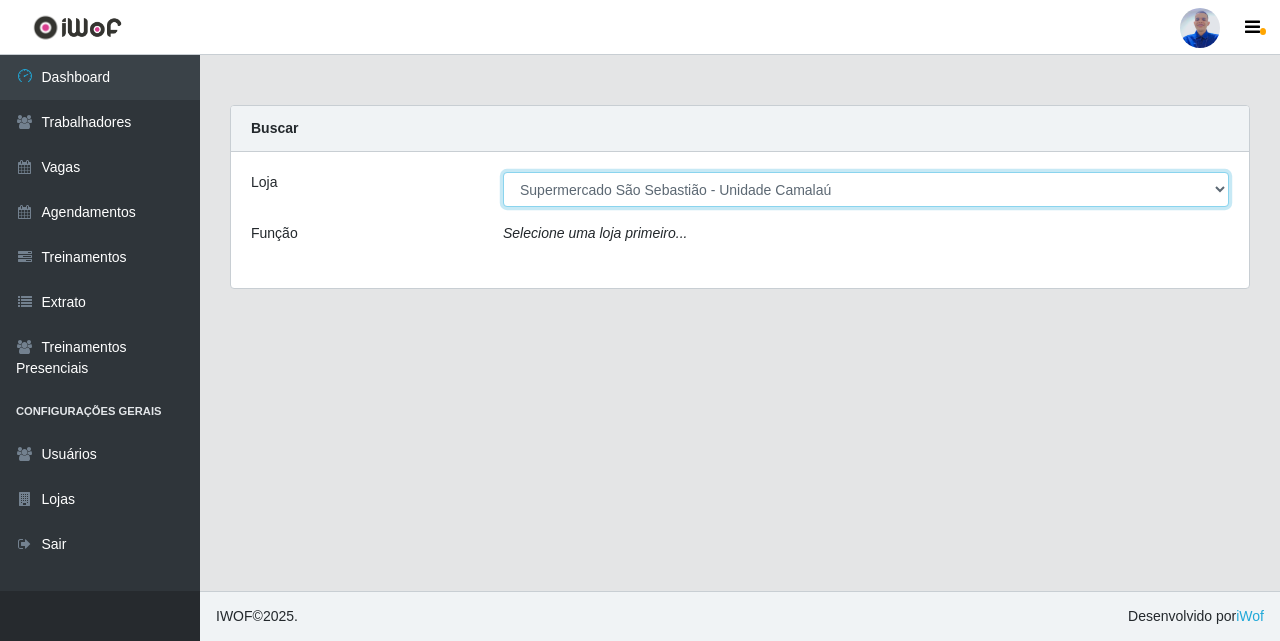 click on "[Selecione...] Supermercado São Sebastião - Unidade Camalaú" at bounding box center [866, 189] 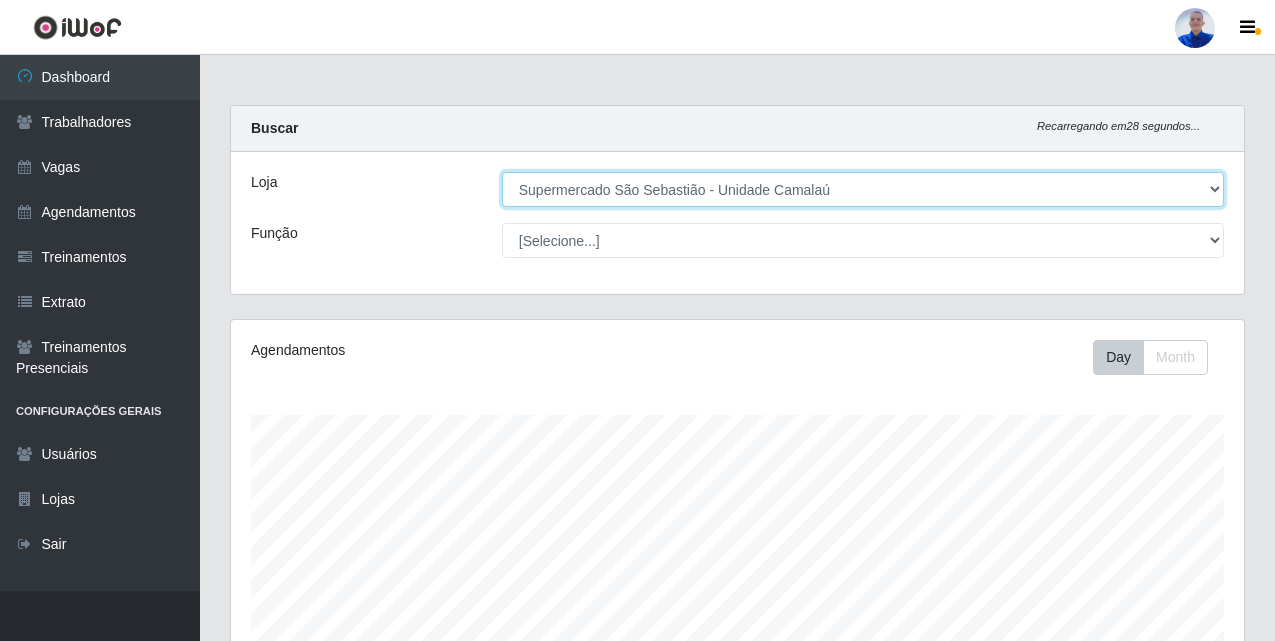scroll, scrollTop: 999585, scrollLeft: 998987, axis: both 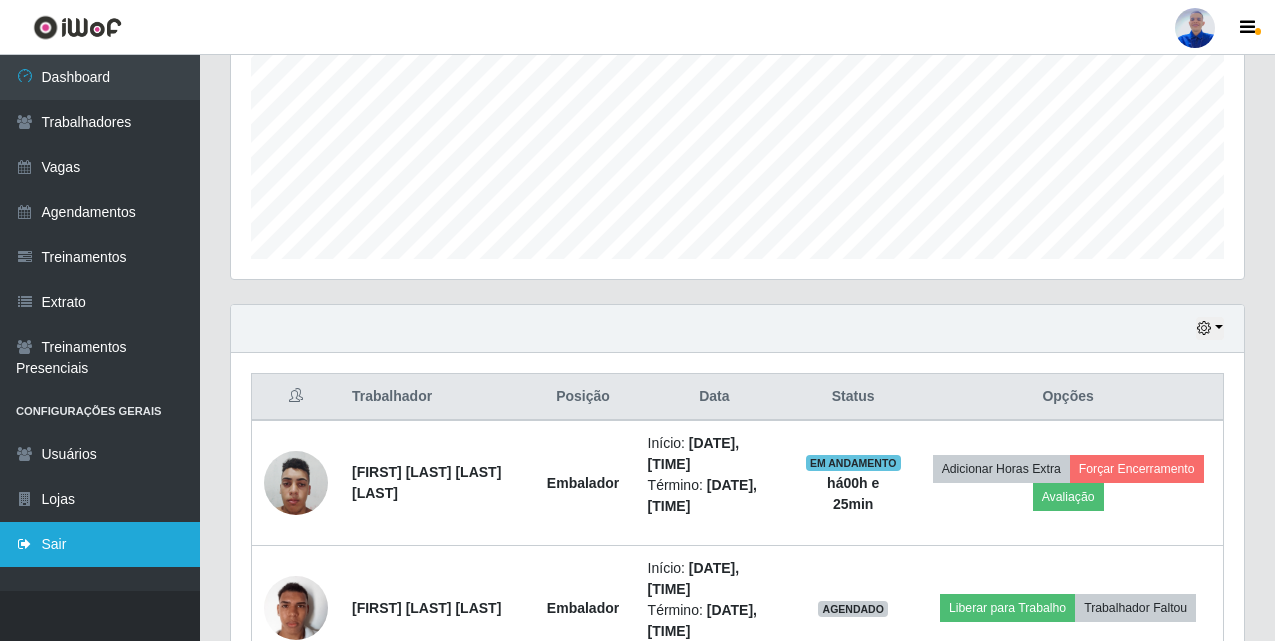 click on "Sair" at bounding box center [100, 544] 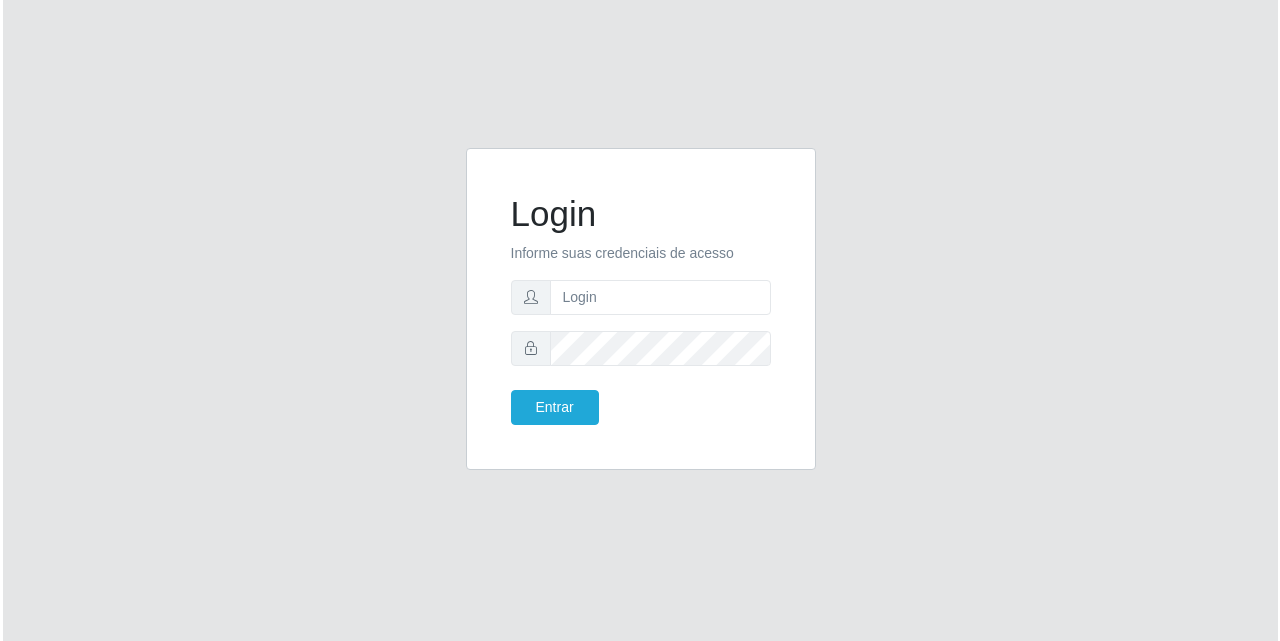 scroll, scrollTop: 0, scrollLeft: 0, axis: both 